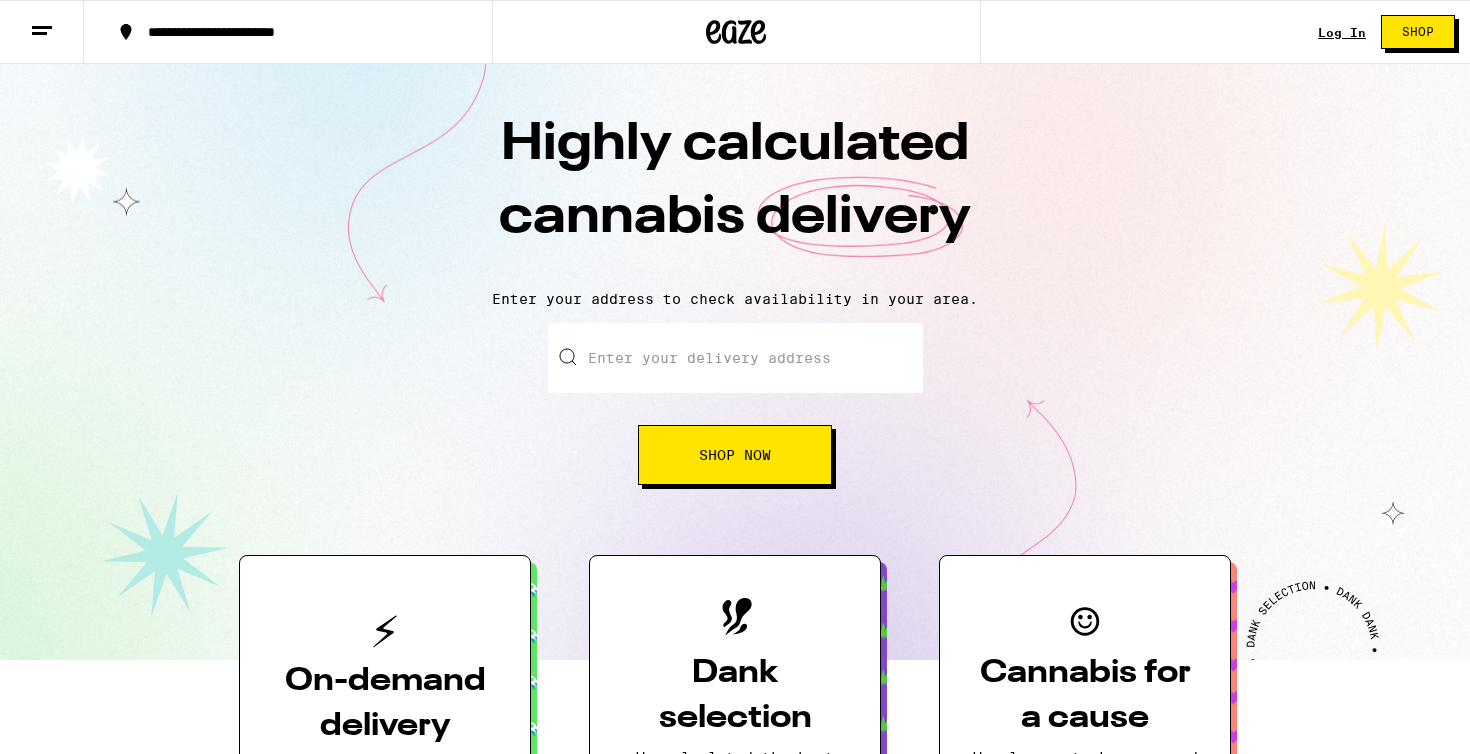 scroll, scrollTop: 0, scrollLeft: 0, axis: both 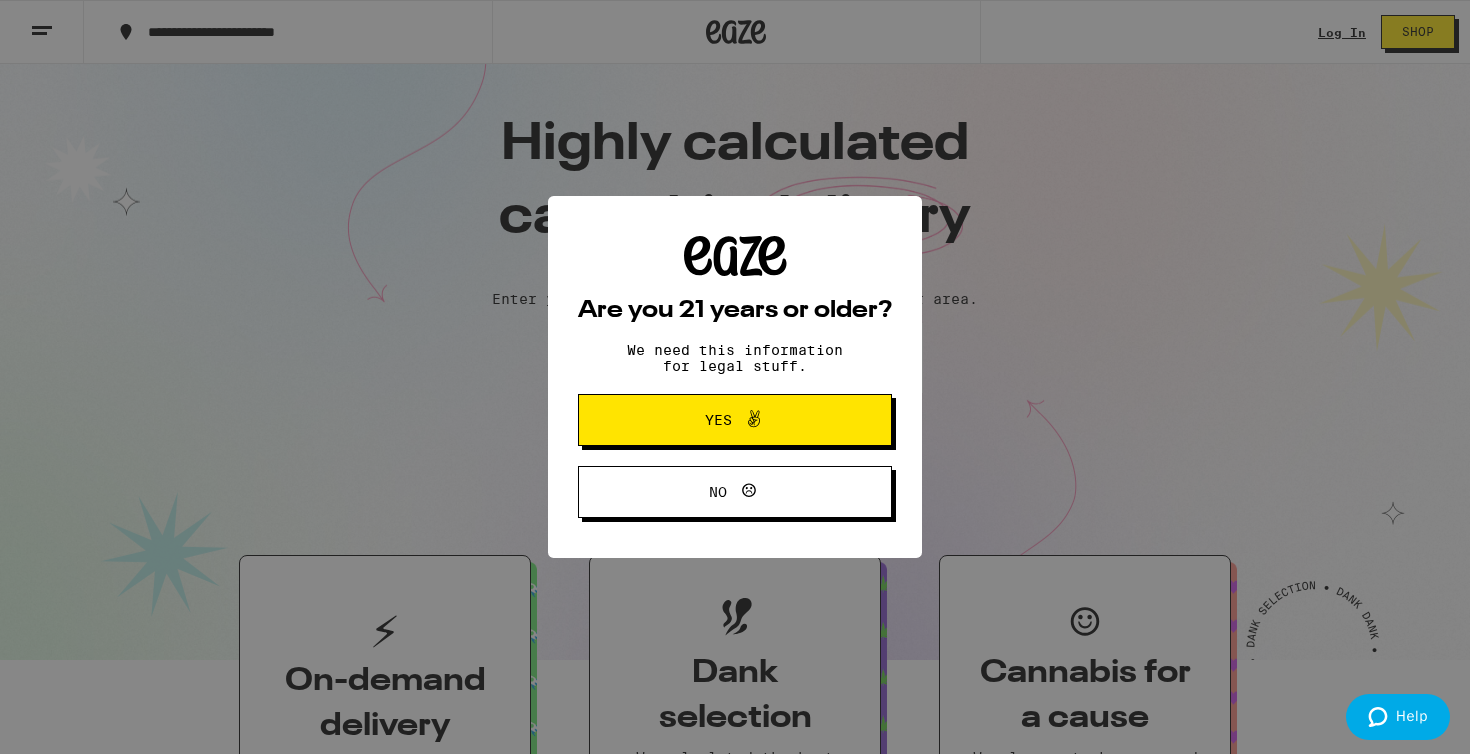 click on "Are you 21 years or older? We need this information for legal stuff. Yes No" at bounding box center (735, 377) 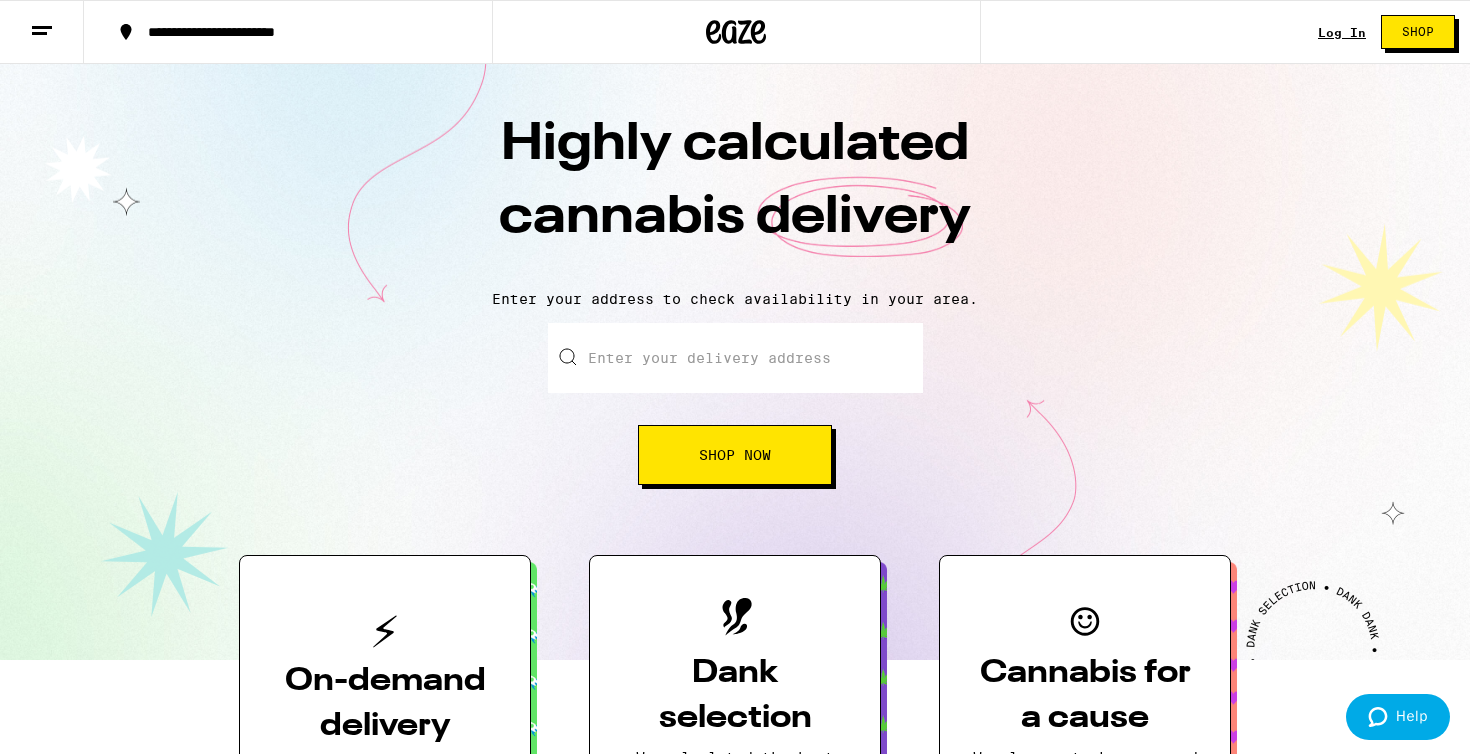 scroll, scrollTop: 0, scrollLeft: 0, axis: both 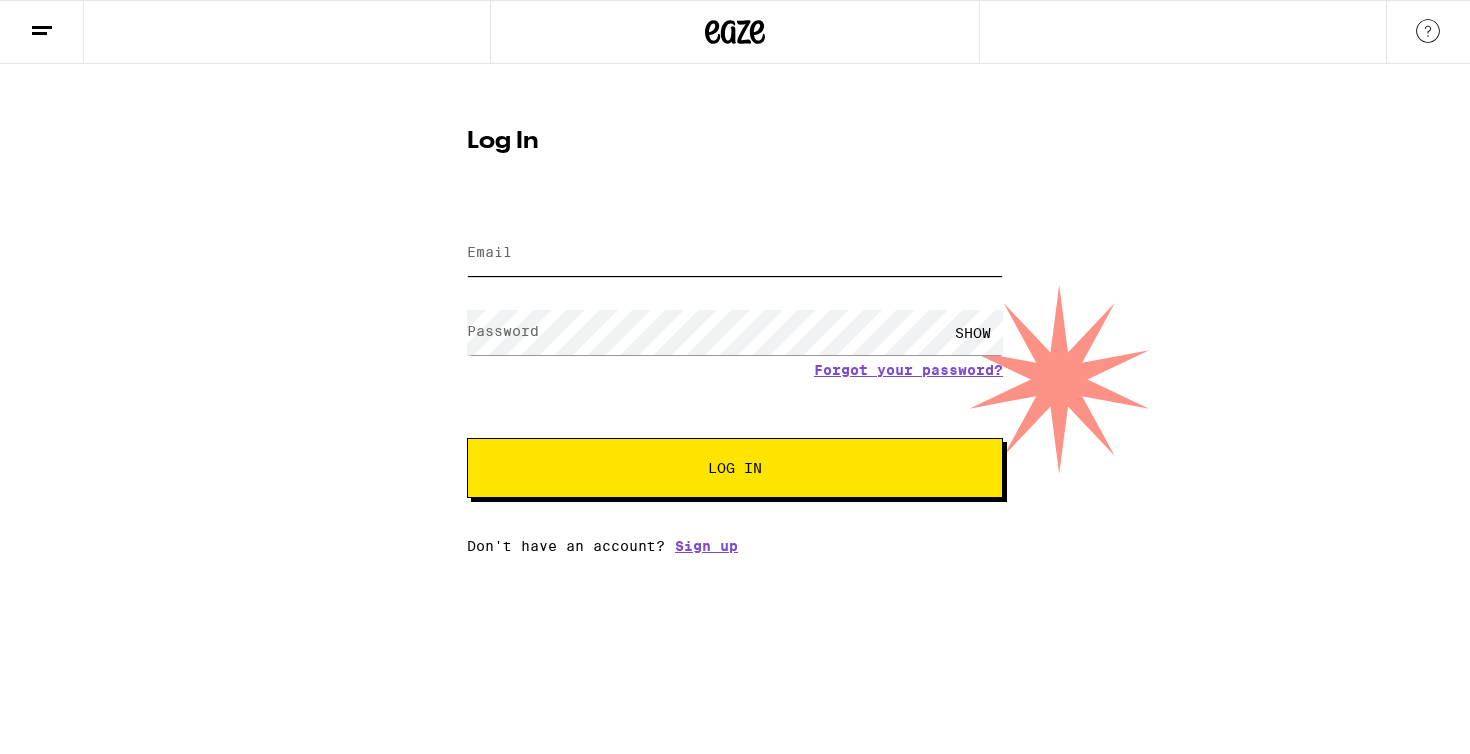 click on "Email" at bounding box center [735, 253] 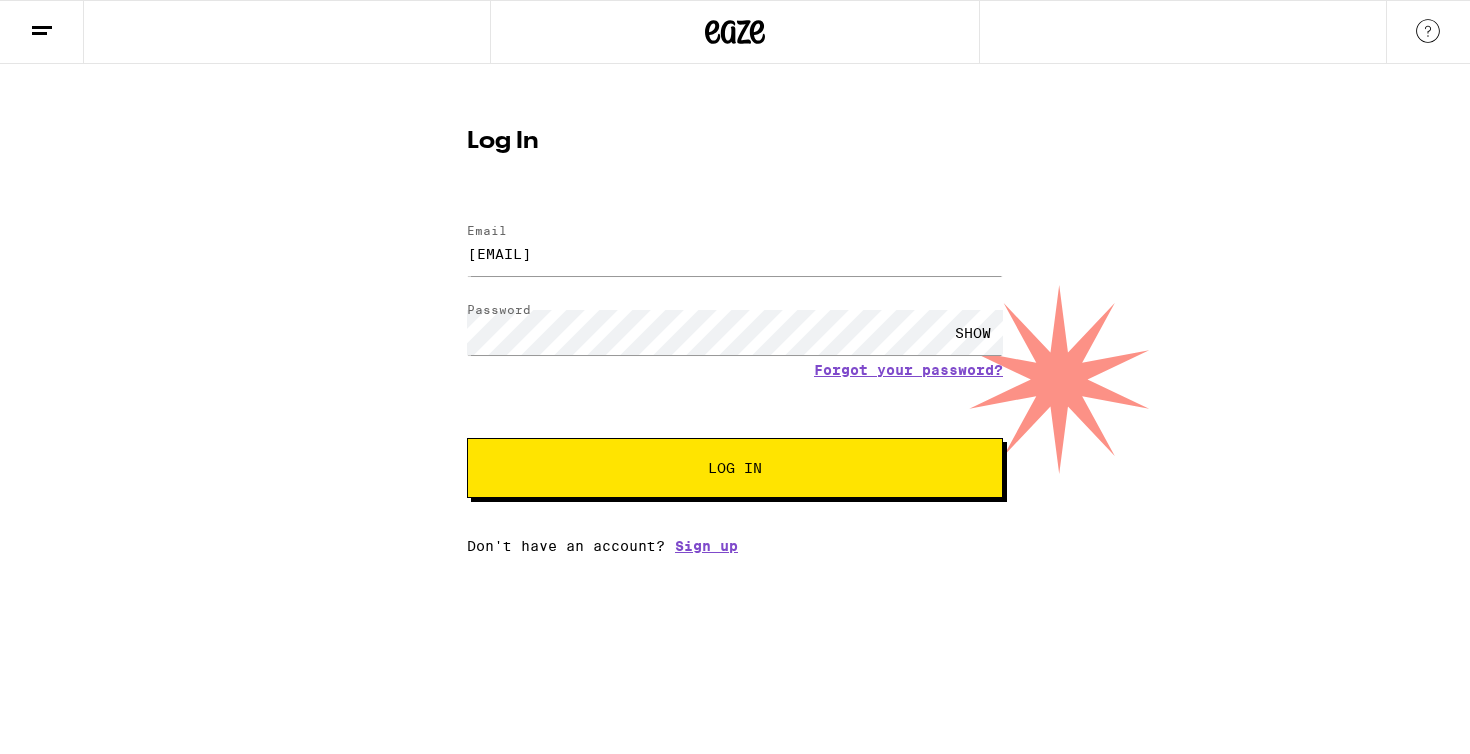 click on "Log In" at bounding box center [735, 468] 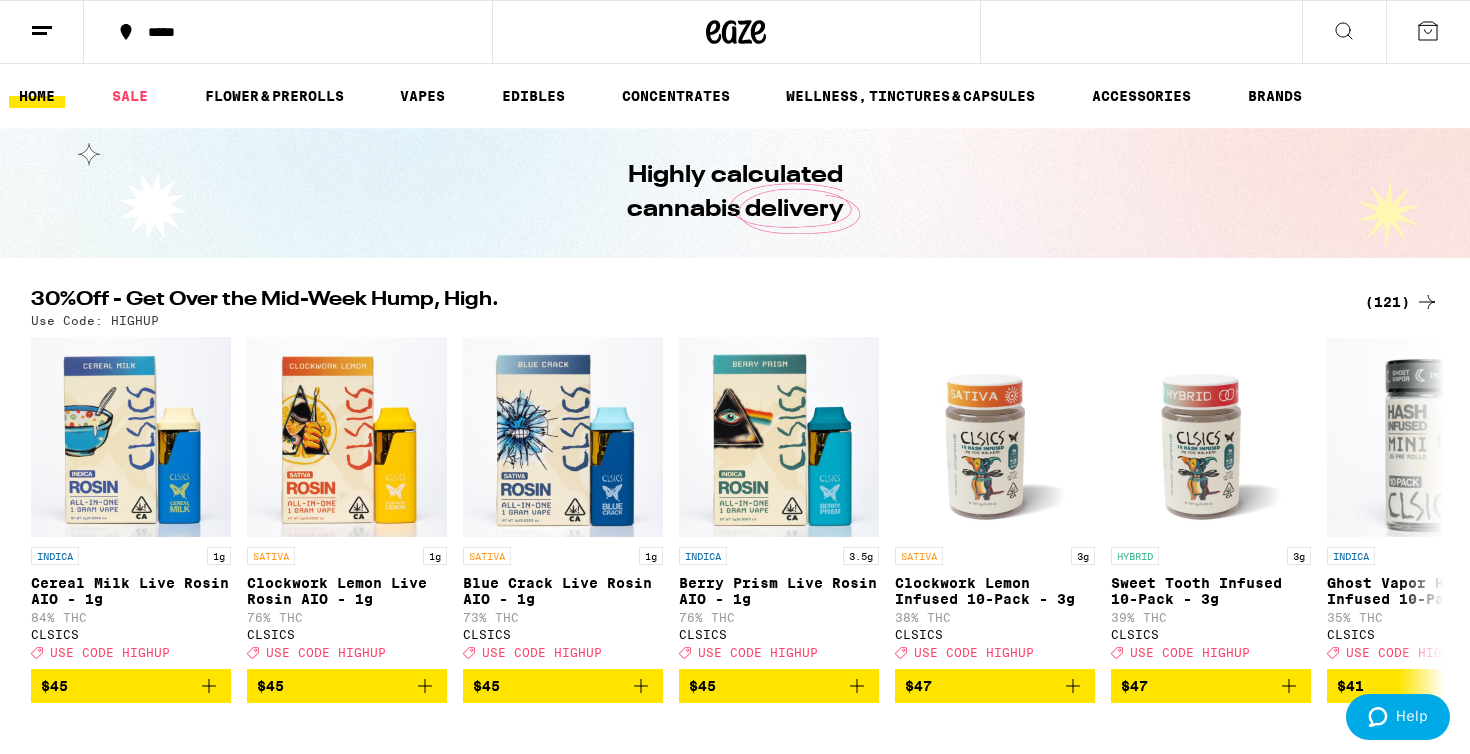 scroll, scrollTop: 0, scrollLeft: 0, axis: both 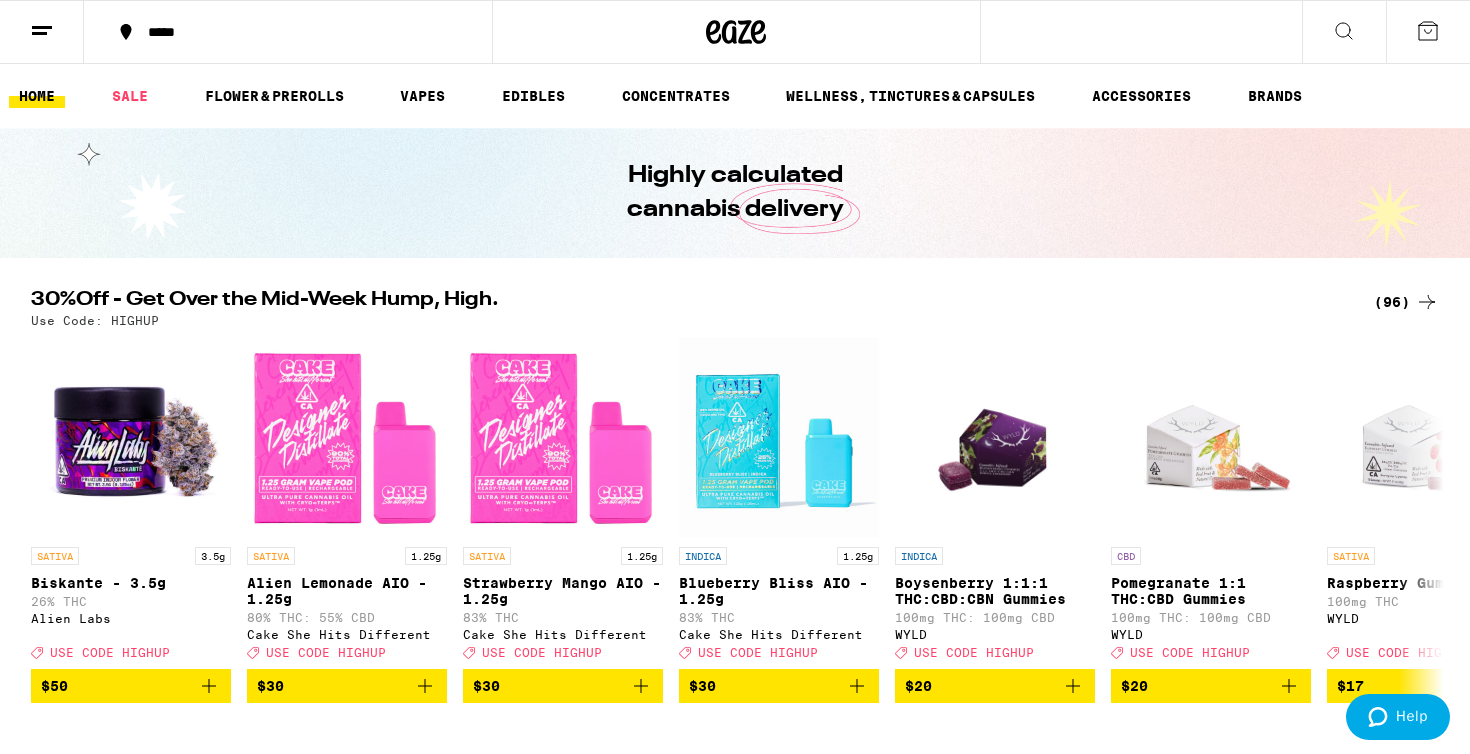 click 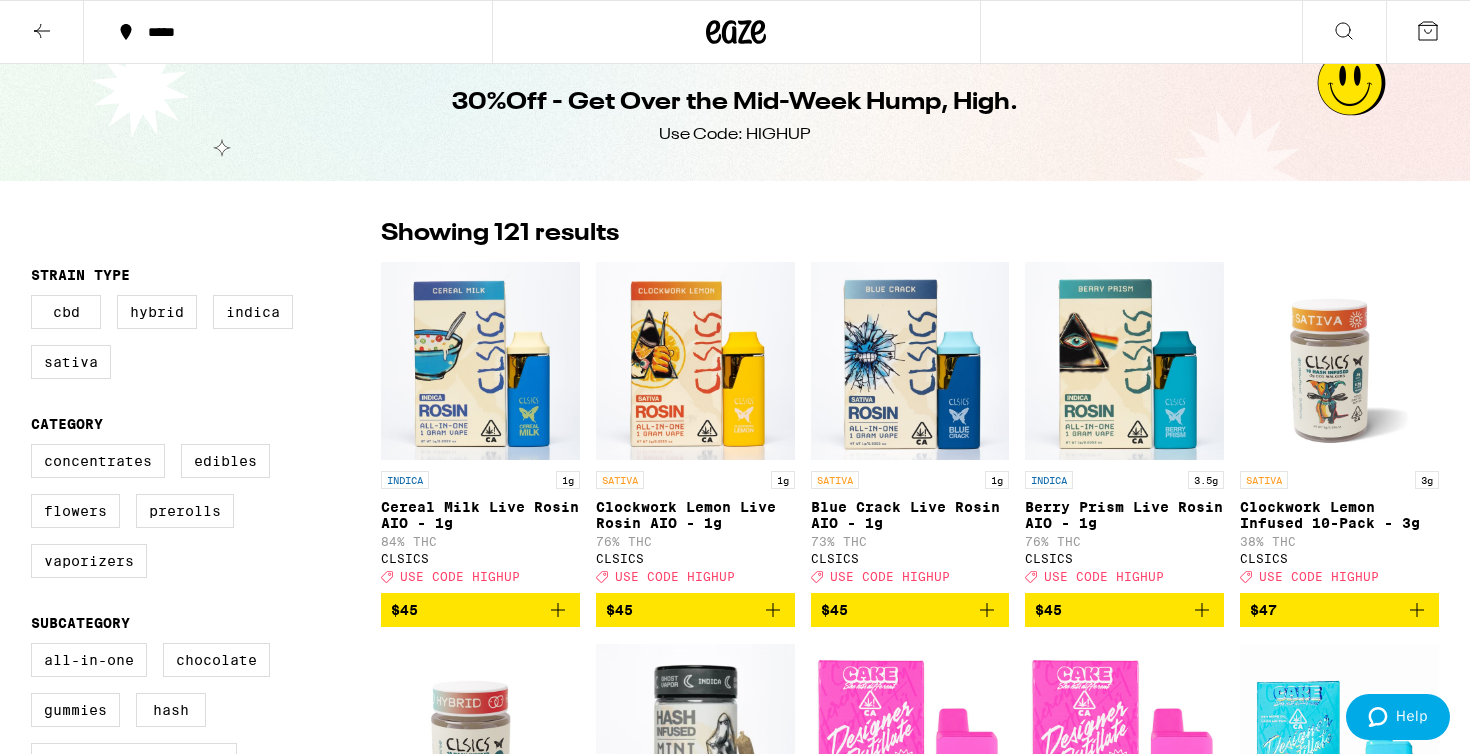 scroll, scrollTop: 7, scrollLeft: 0, axis: vertical 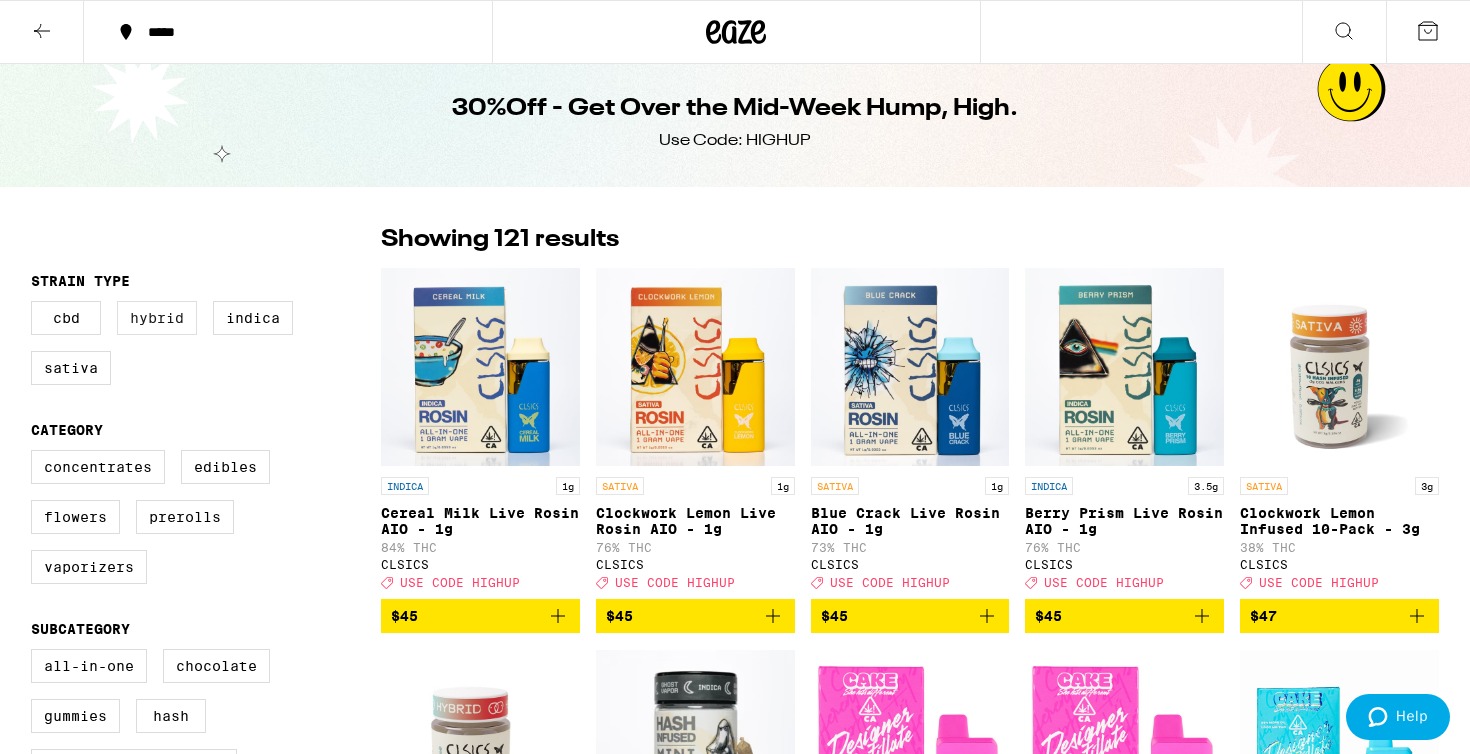 click on "Hybrid" at bounding box center (157, 318) 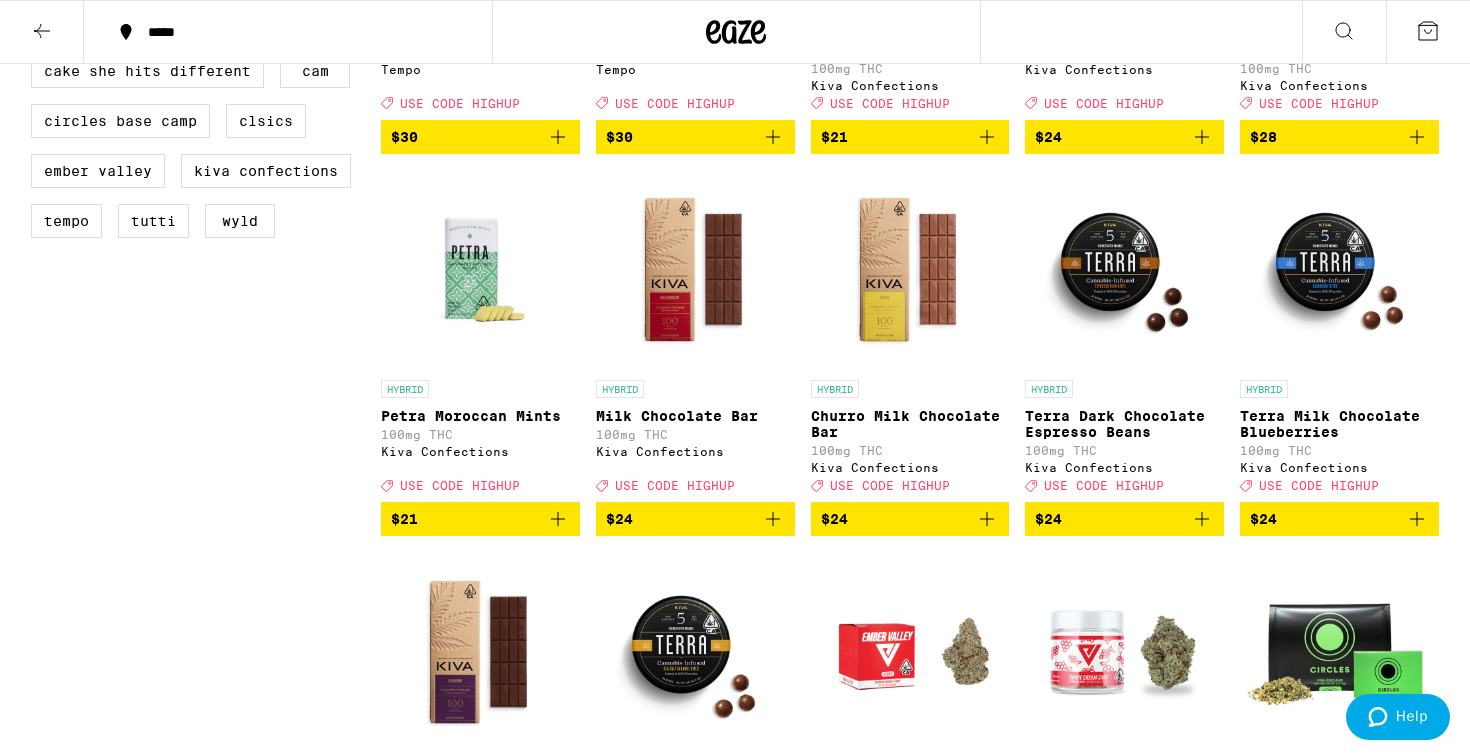 scroll, scrollTop: 1250, scrollLeft: 0, axis: vertical 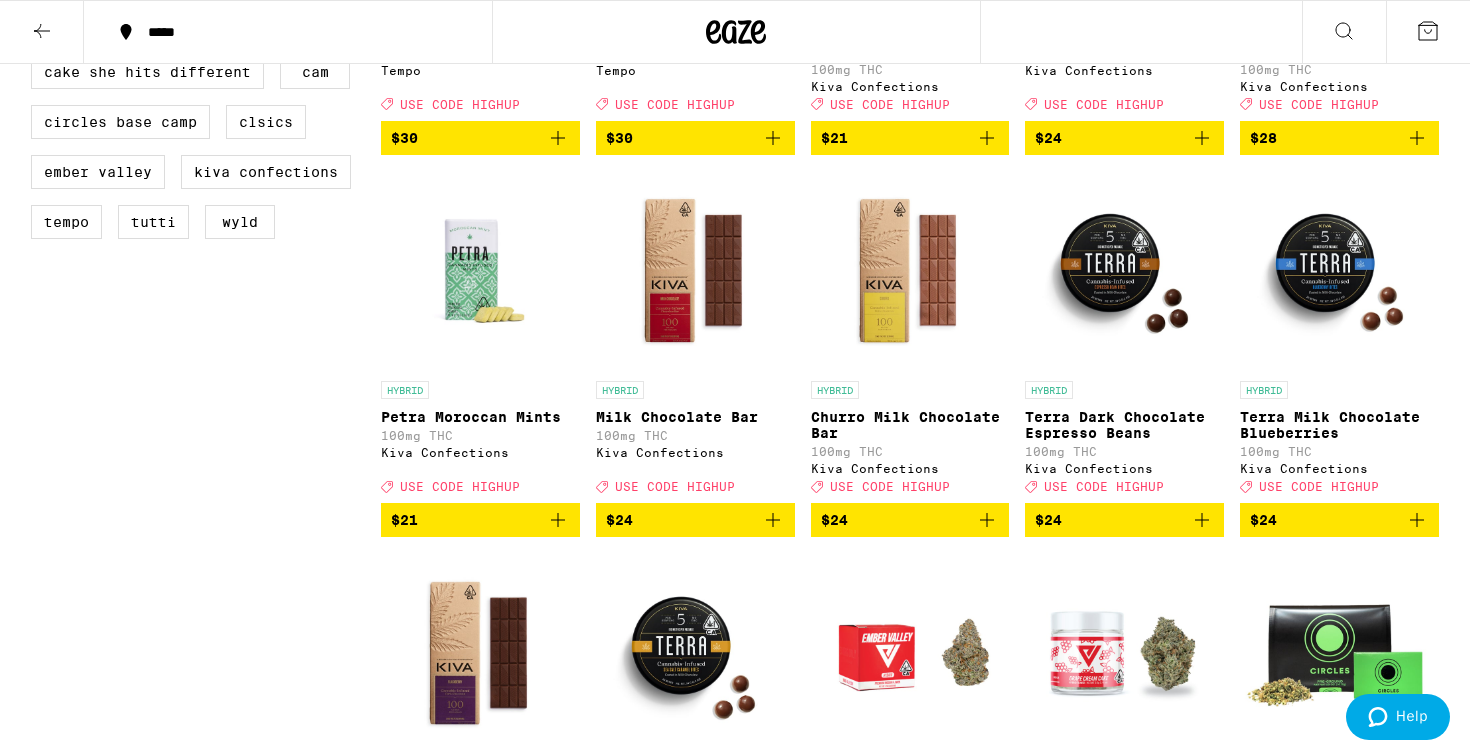 click 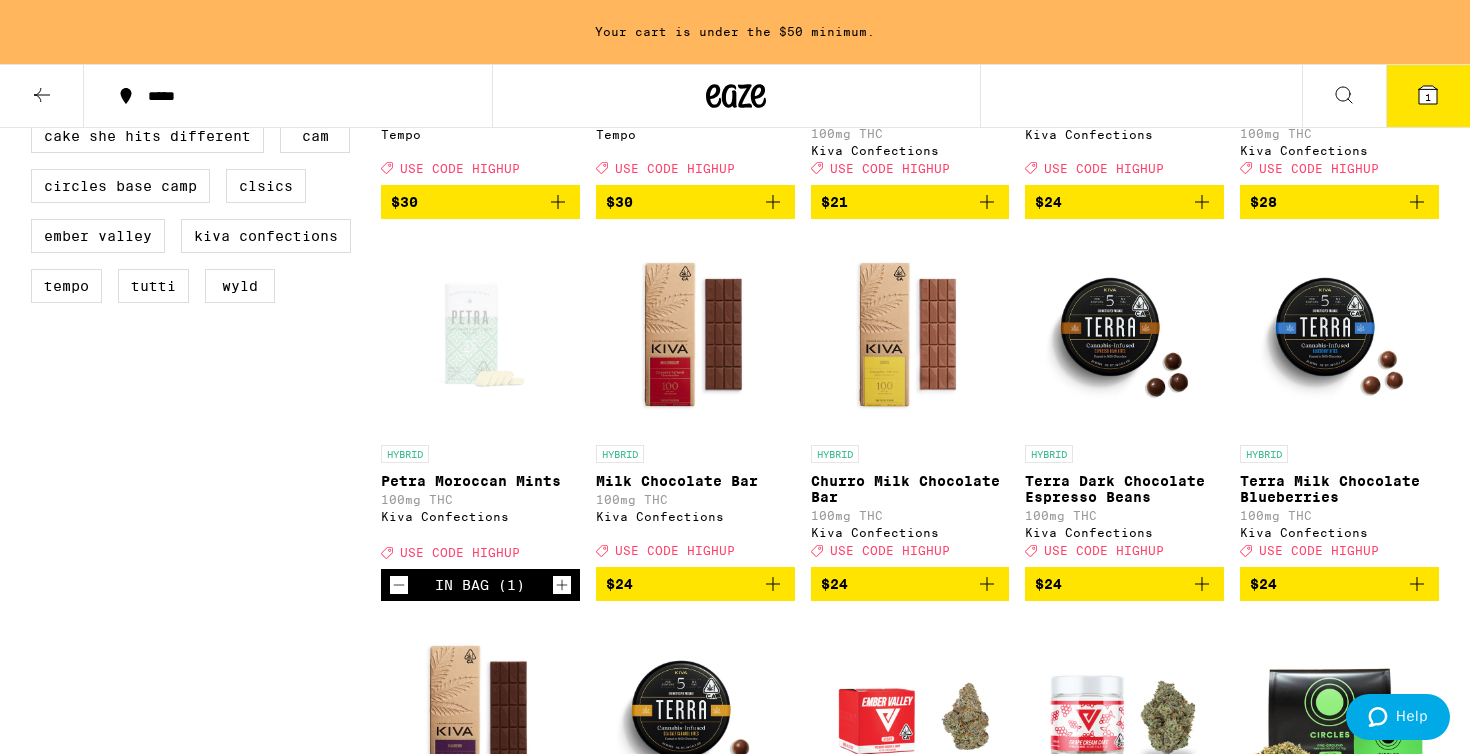 scroll, scrollTop: 1314, scrollLeft: 0, axis: vertical 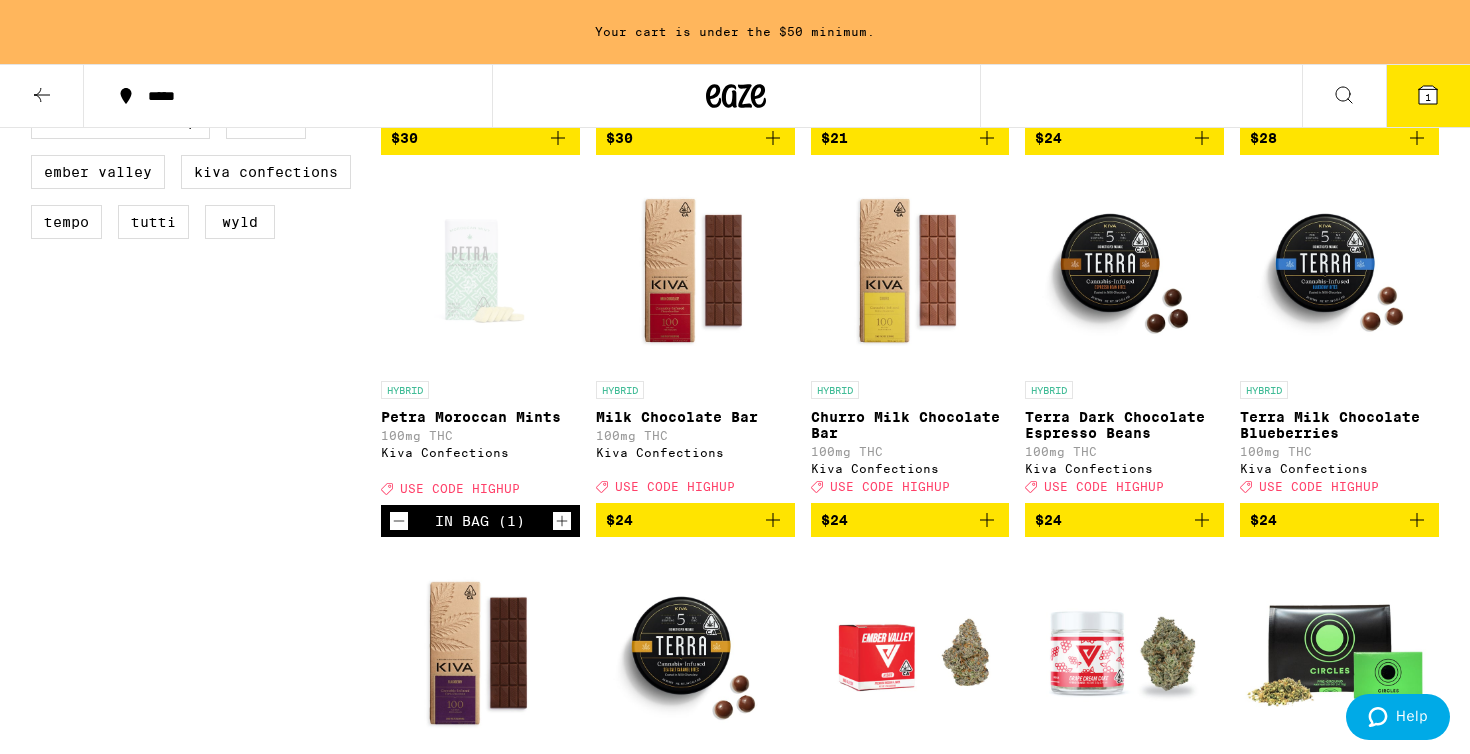 click 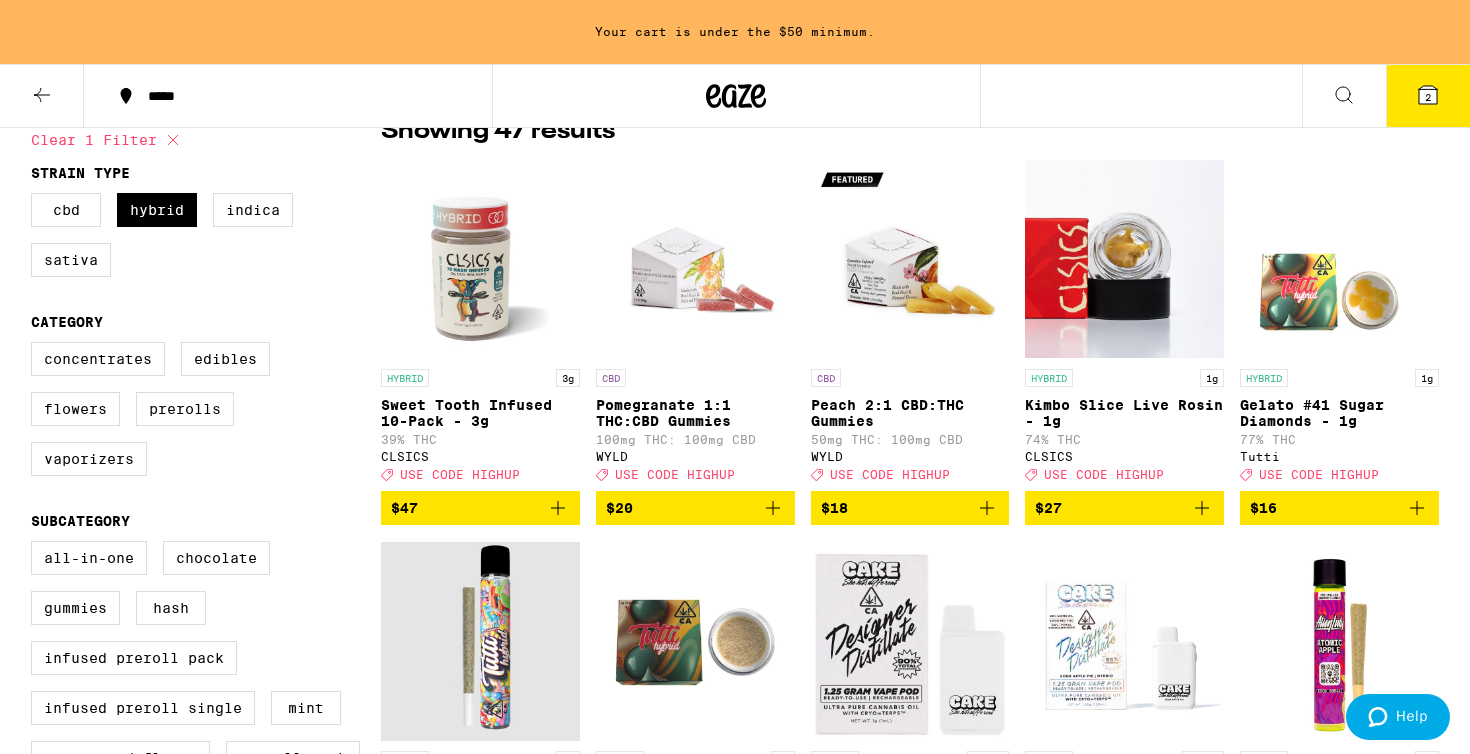 scroll, scrollTop: 181, scrollLeft: 0, axis: vertical 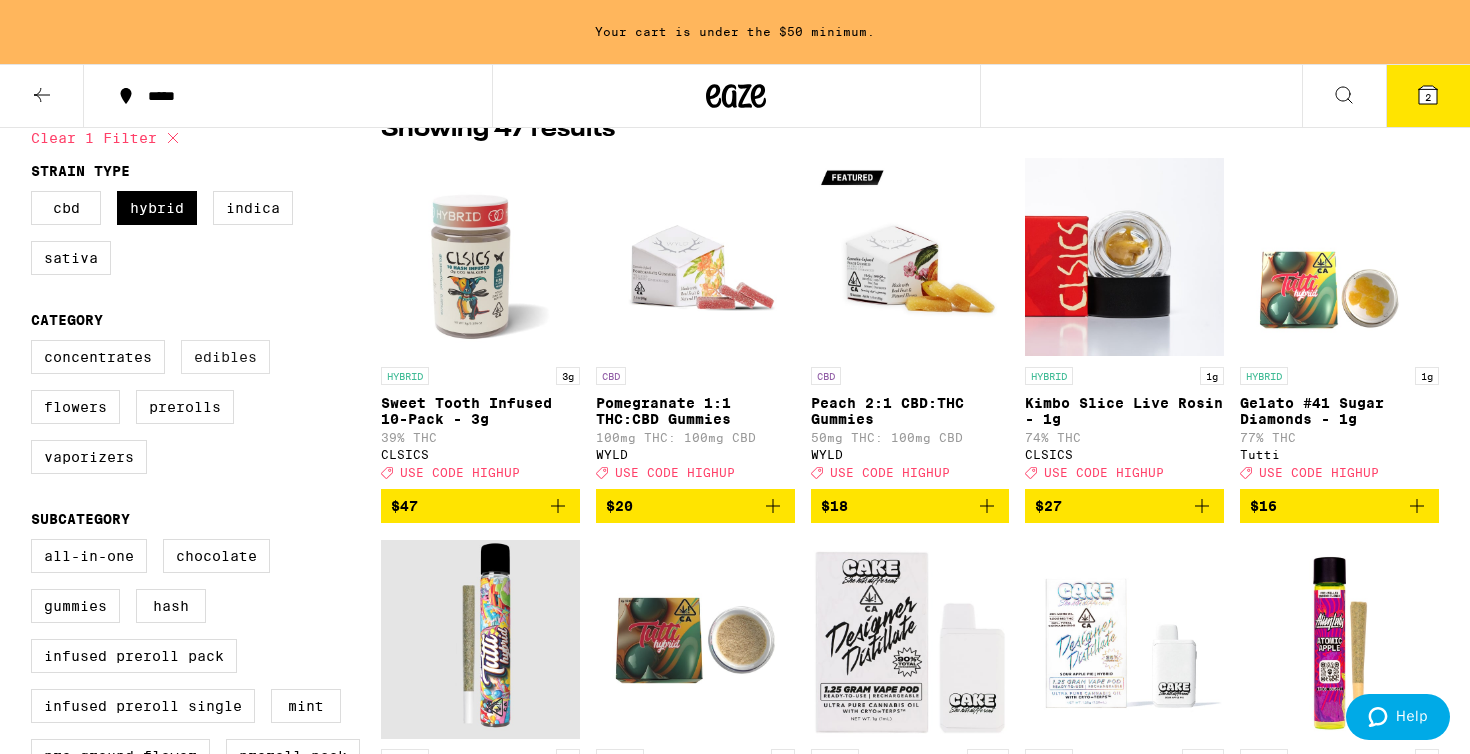 click on "Edibles" at bounding box center (225, 357) 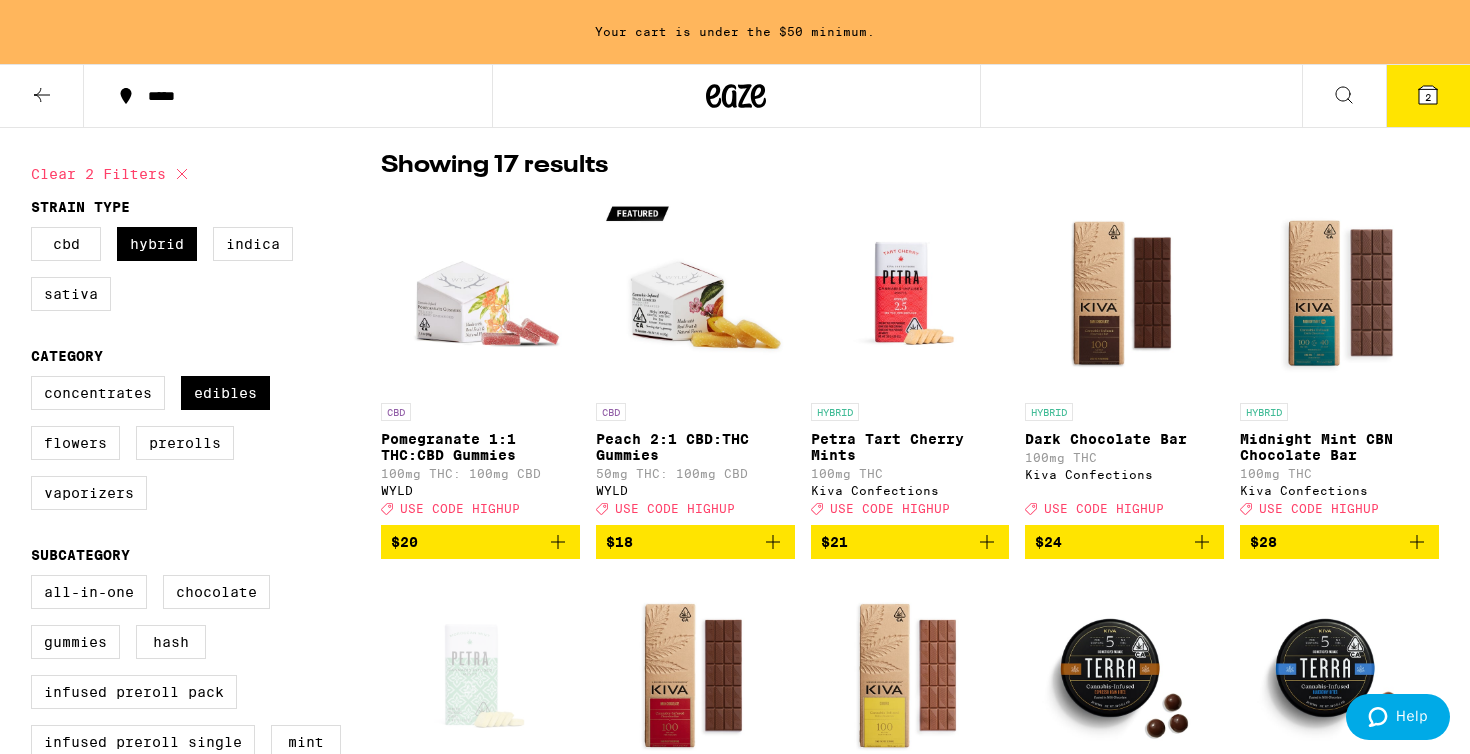 scroll, scrollTop: 141, scrollLeft: 0, axis: vertical 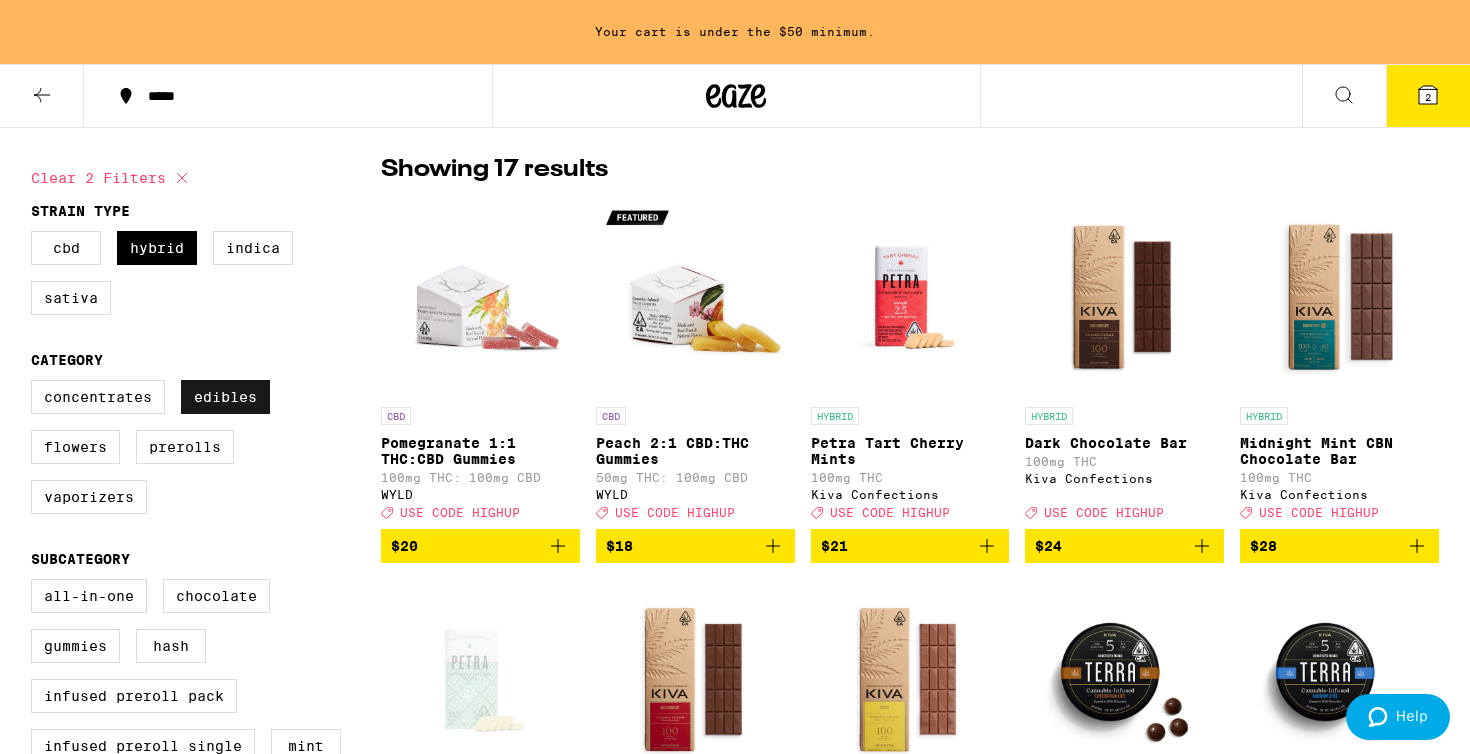 click on "Edibles" at bounding box center [225, 397] 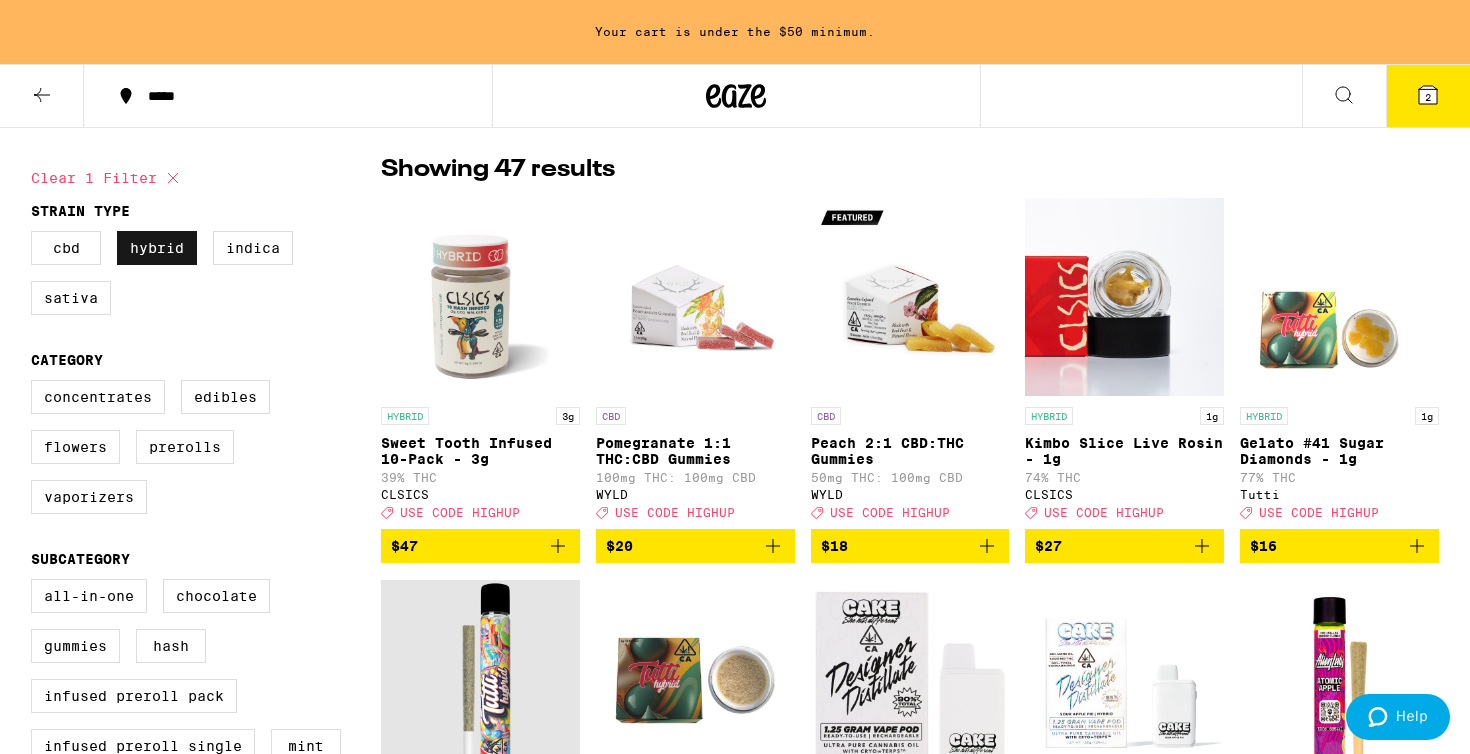 click on "Hybrid" at bounding box center (157, 248) 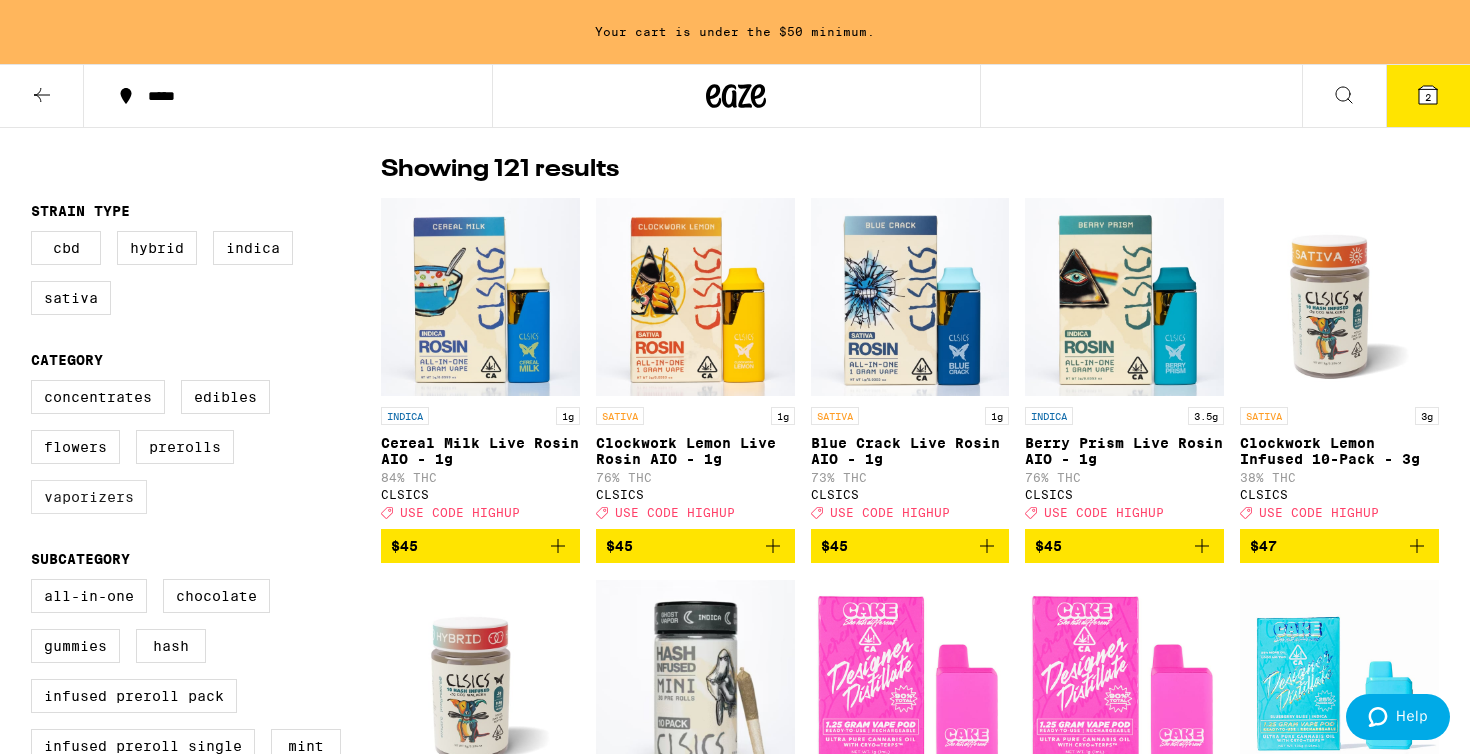 click on "Vaporizers" at bounding box center (89, 497) 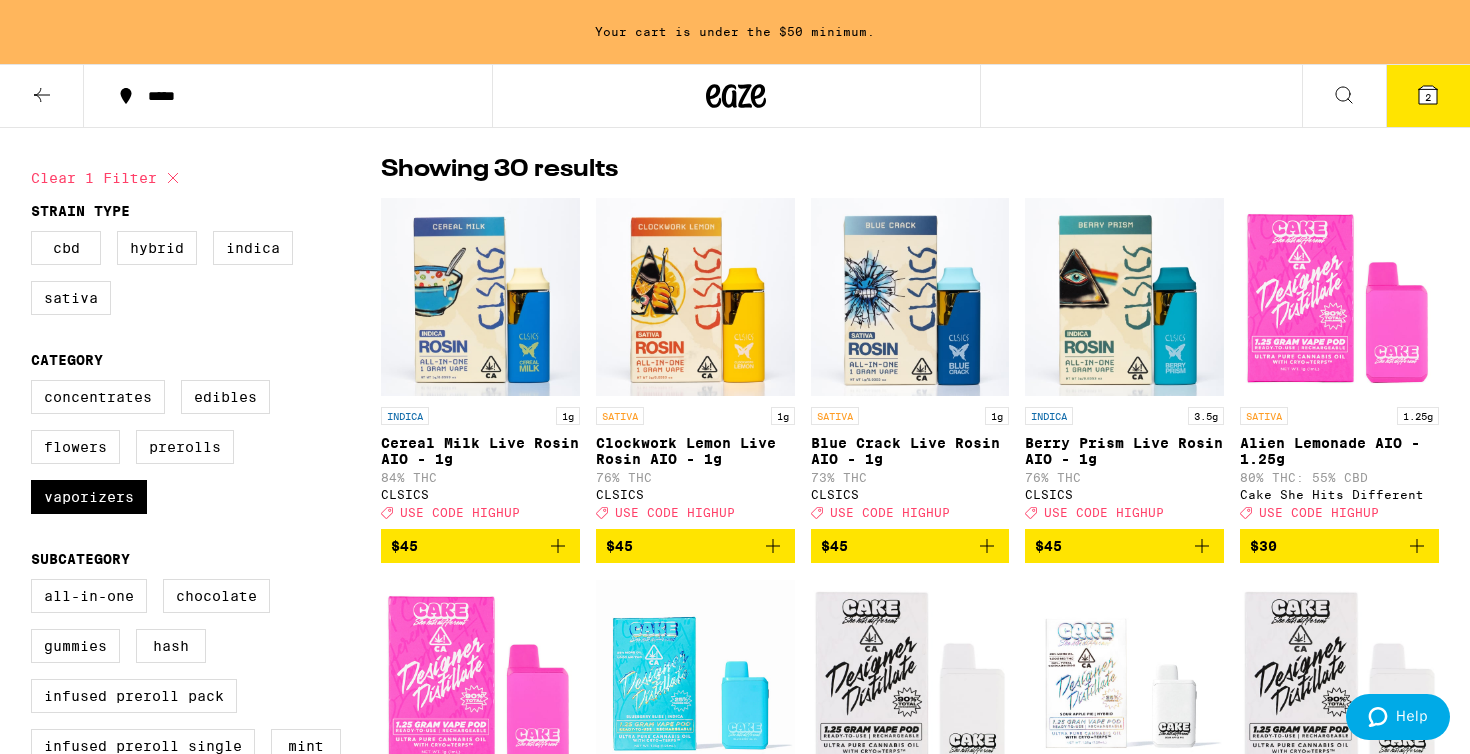click 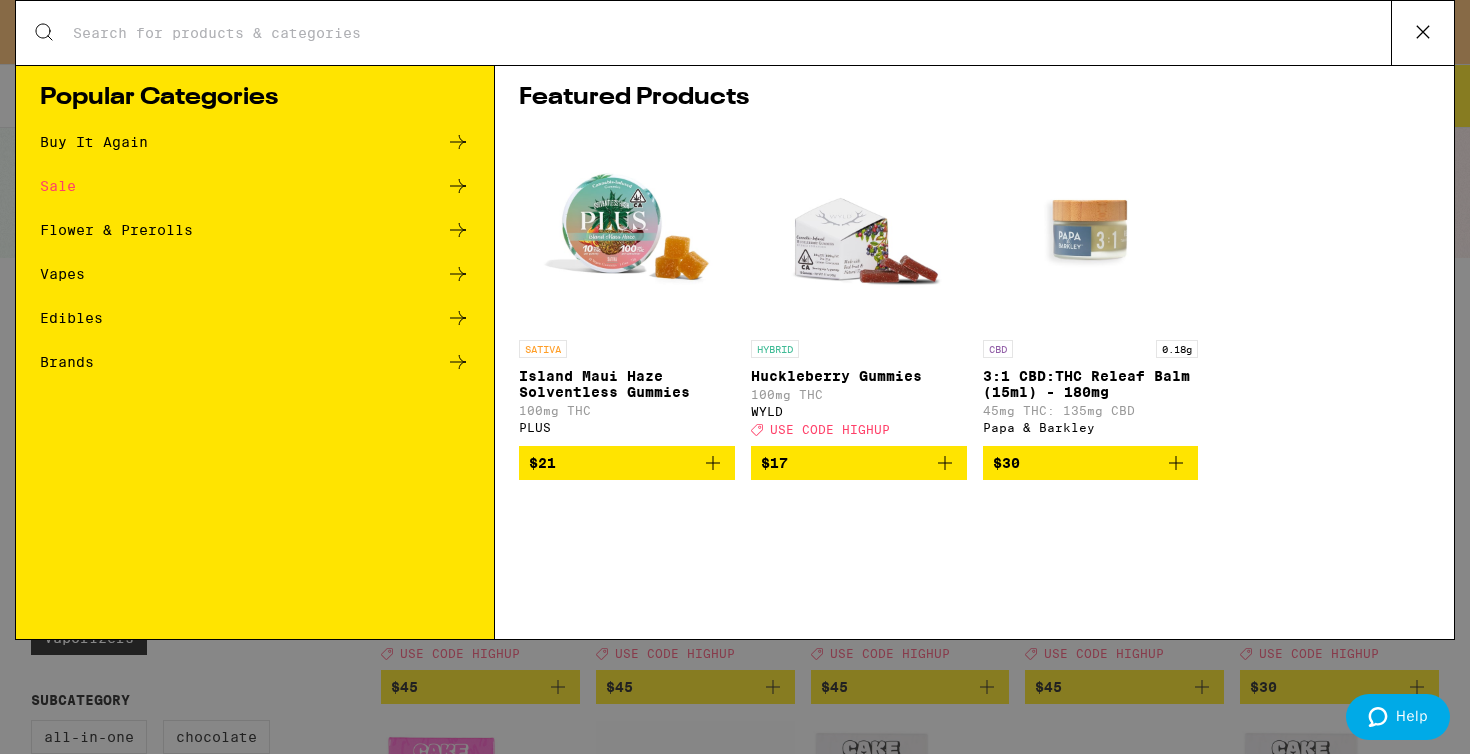 scroll, scrollTop: 0, scrollLeft: 0, axis: both 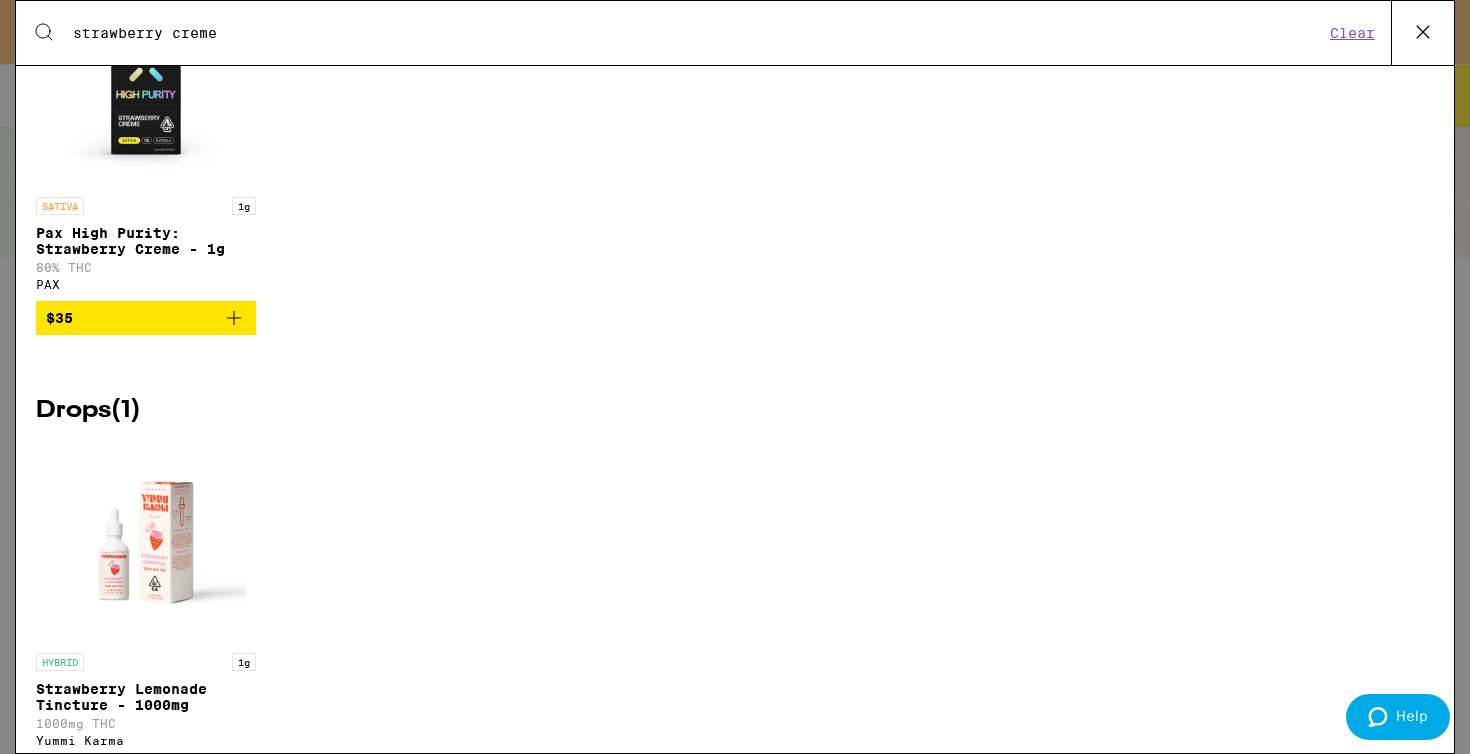 type on "strawberry creme" 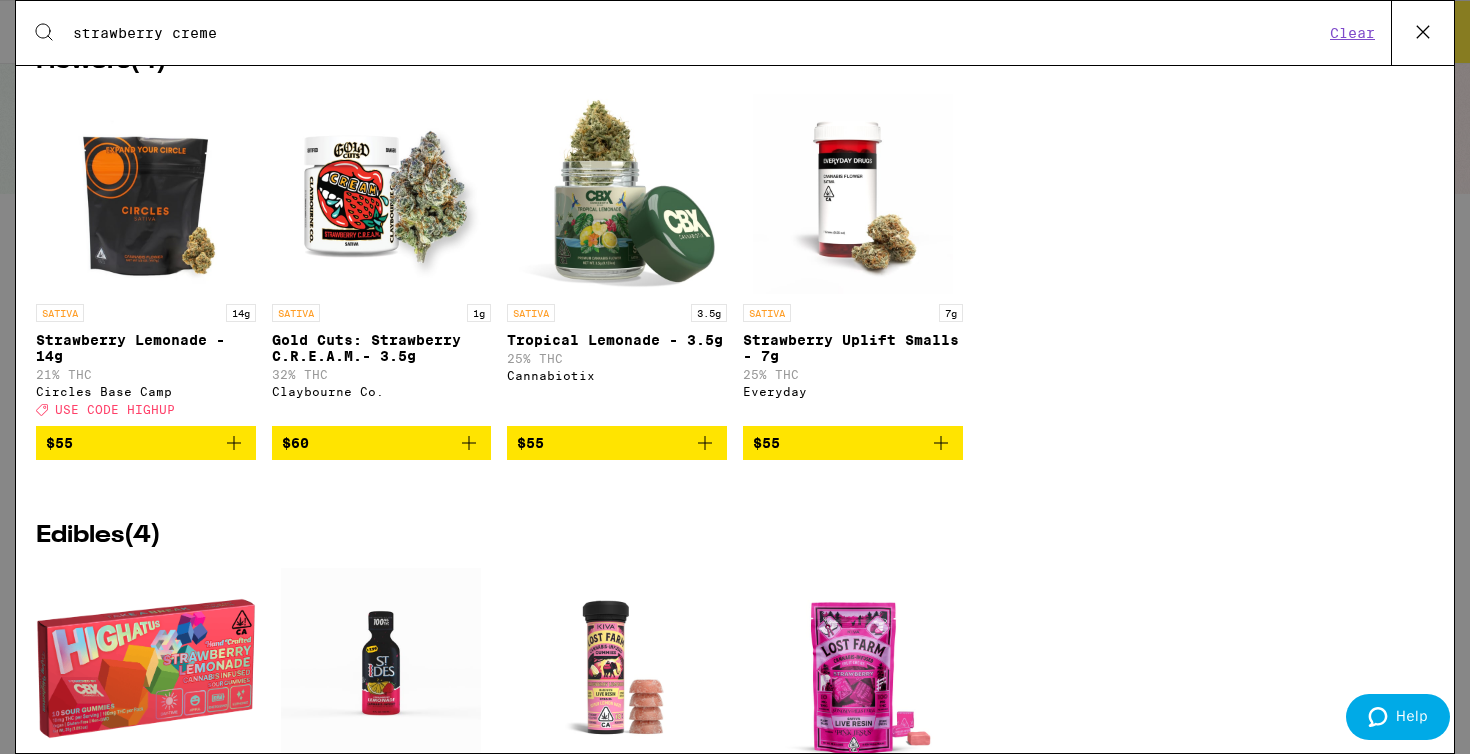 scroll, scrollTop: 0, scrollLeft: 0, axis: both 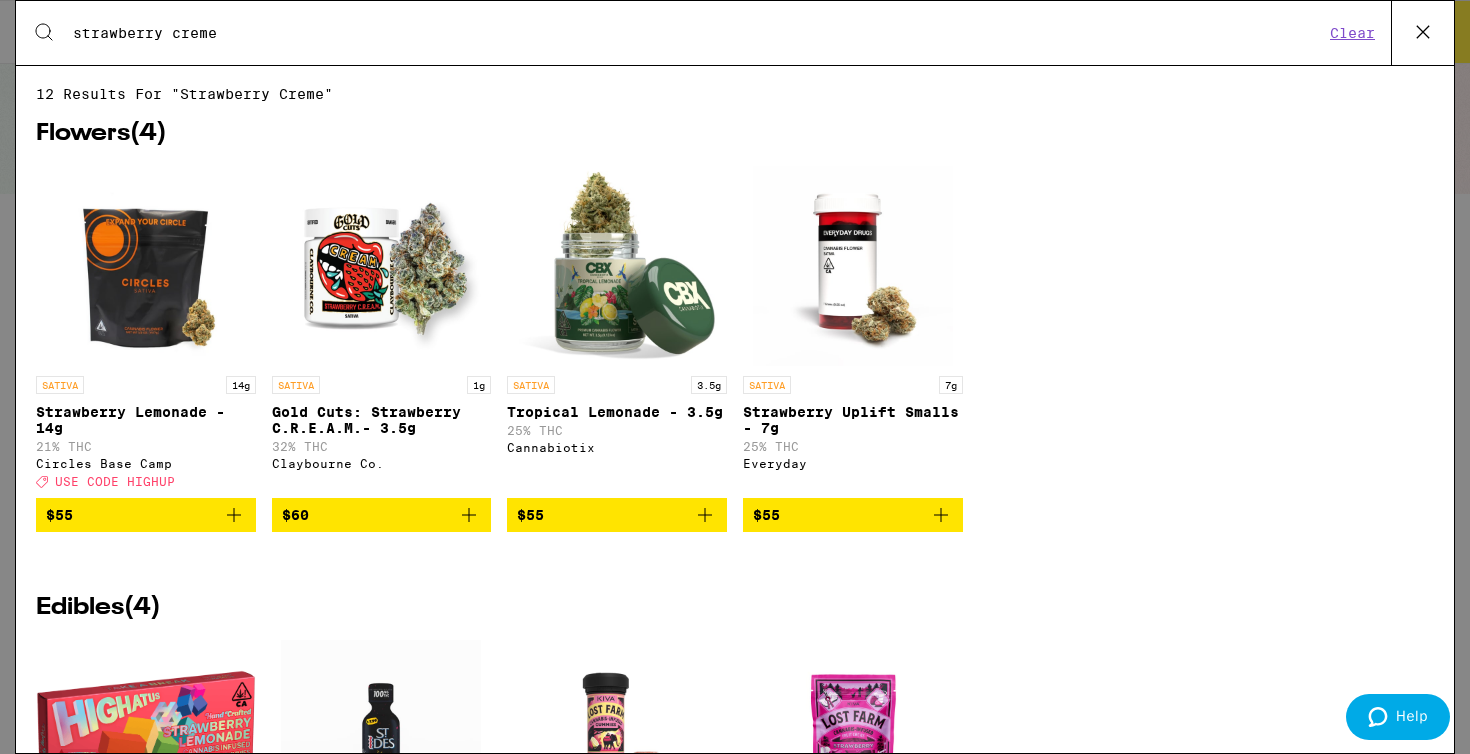 click 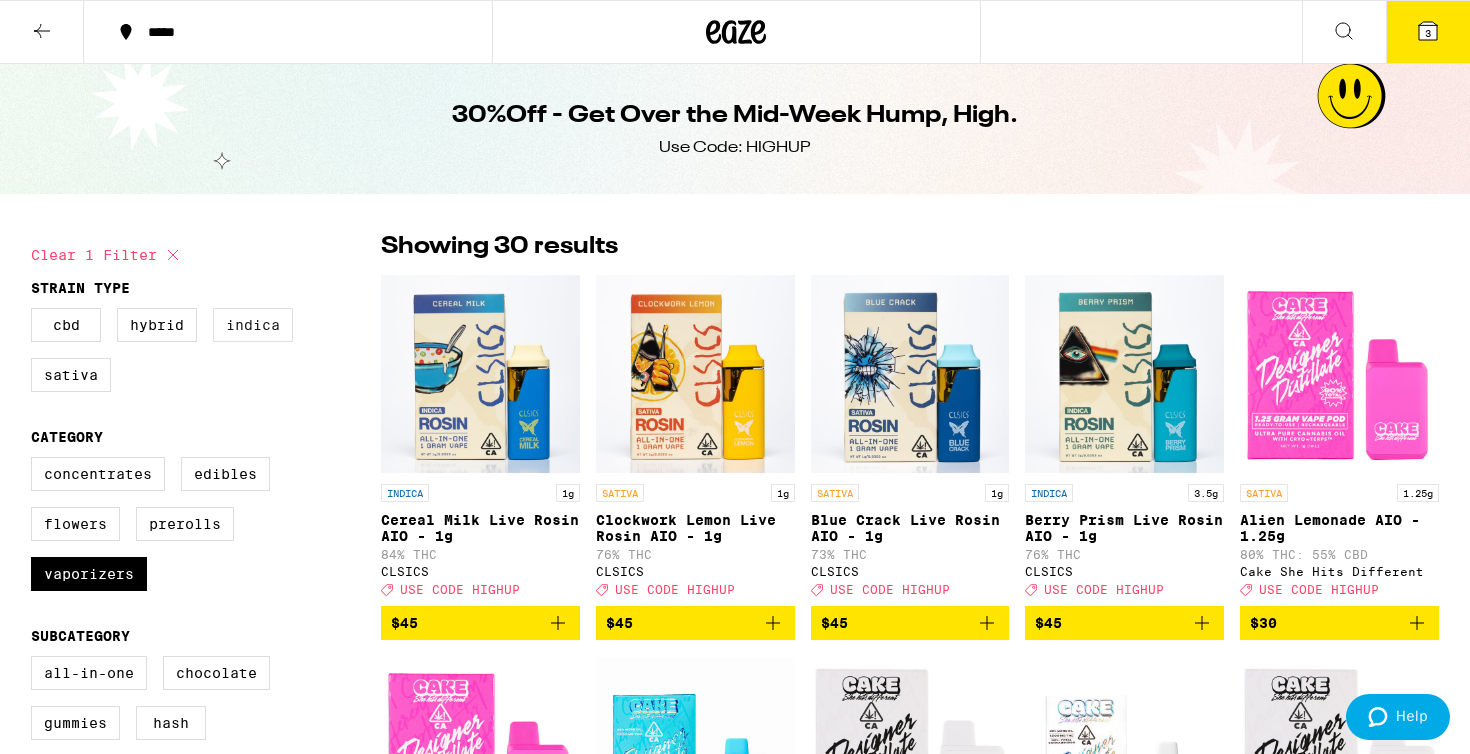 click on "Indica" at bounding box center (253, 325) 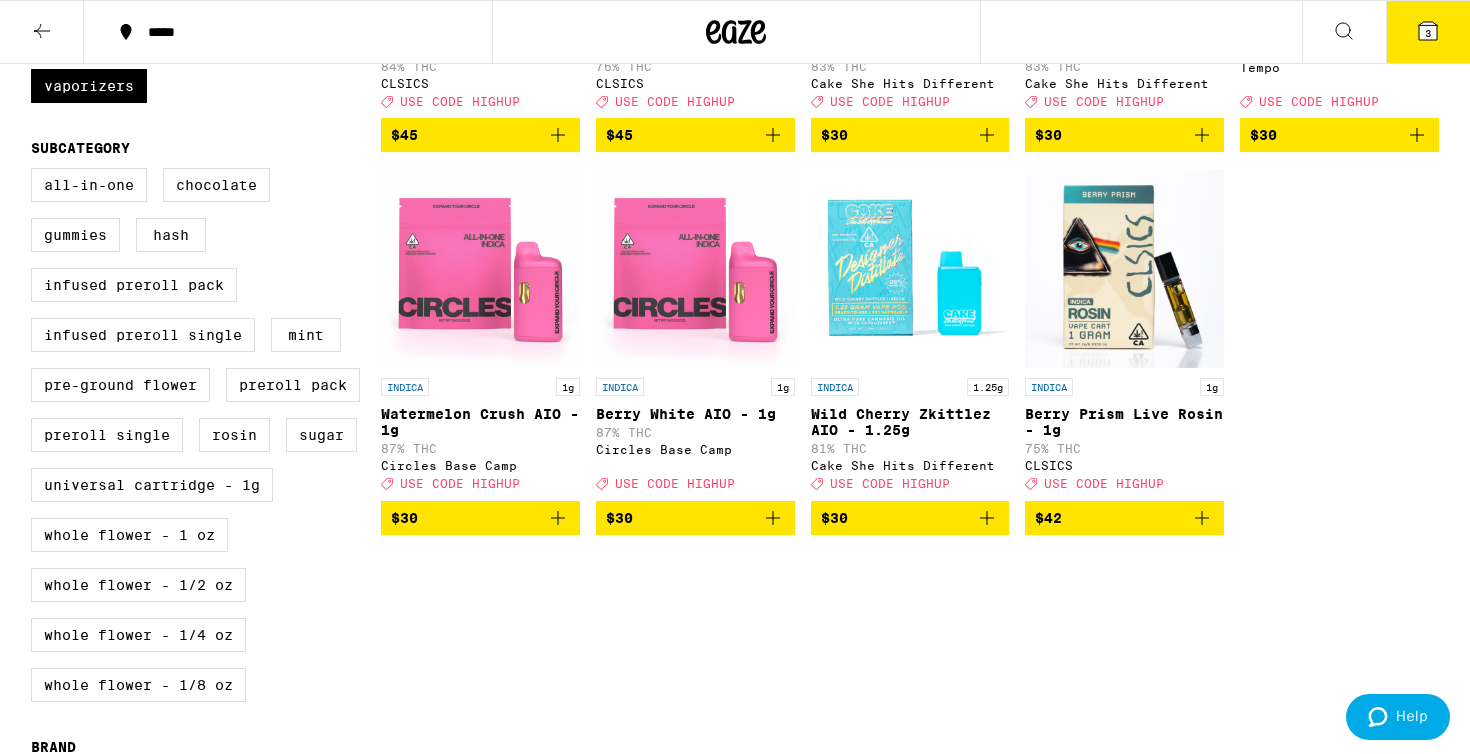 scroll, scrollTop: 490, scrollLeft: 0, axis: vertical 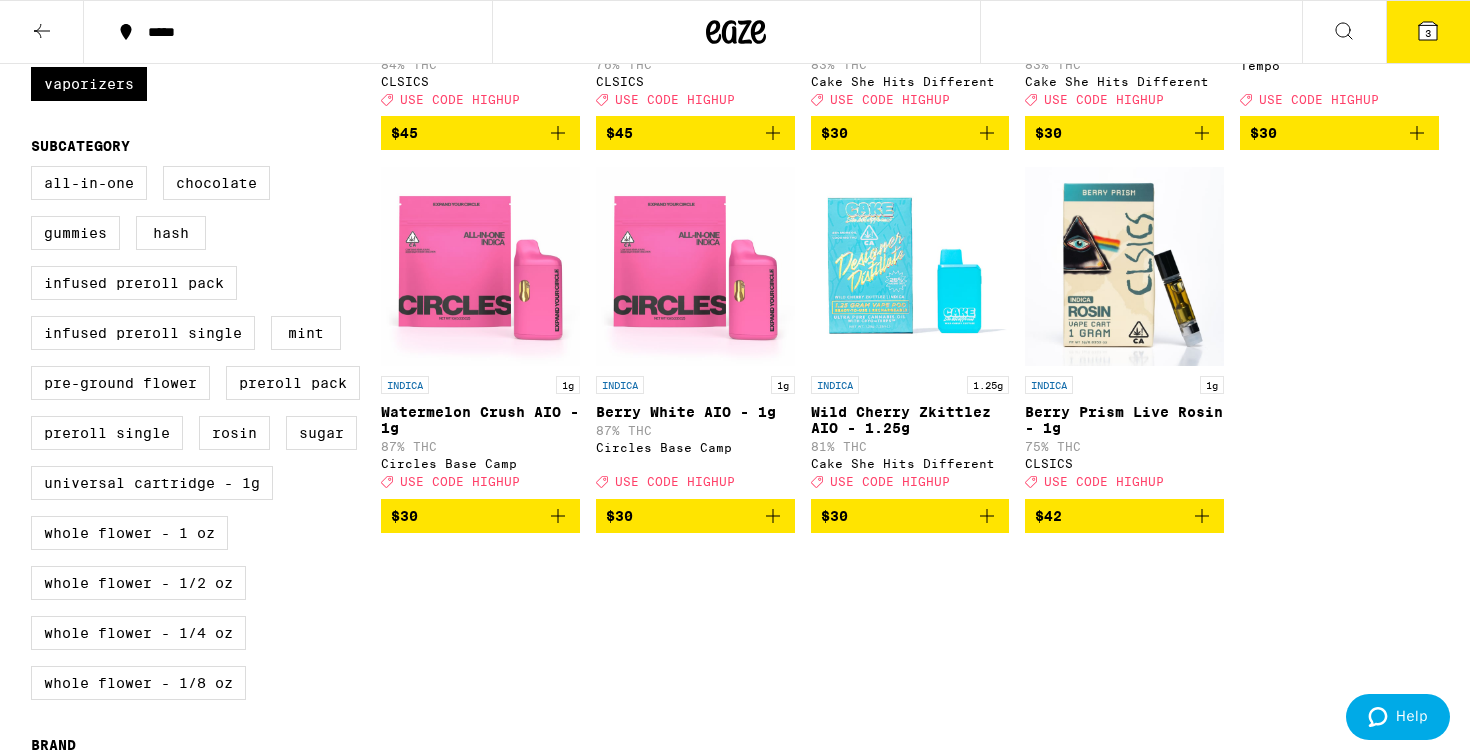 click 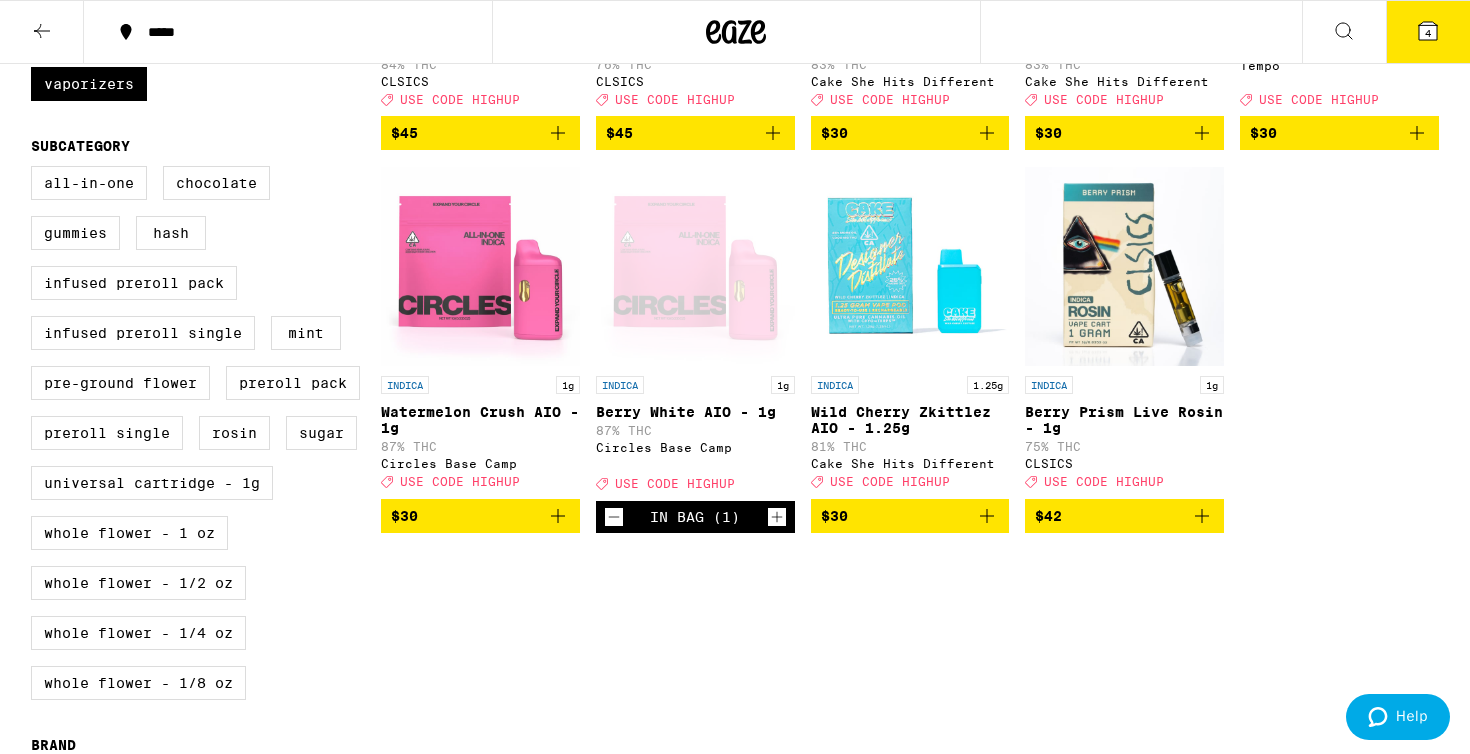 click 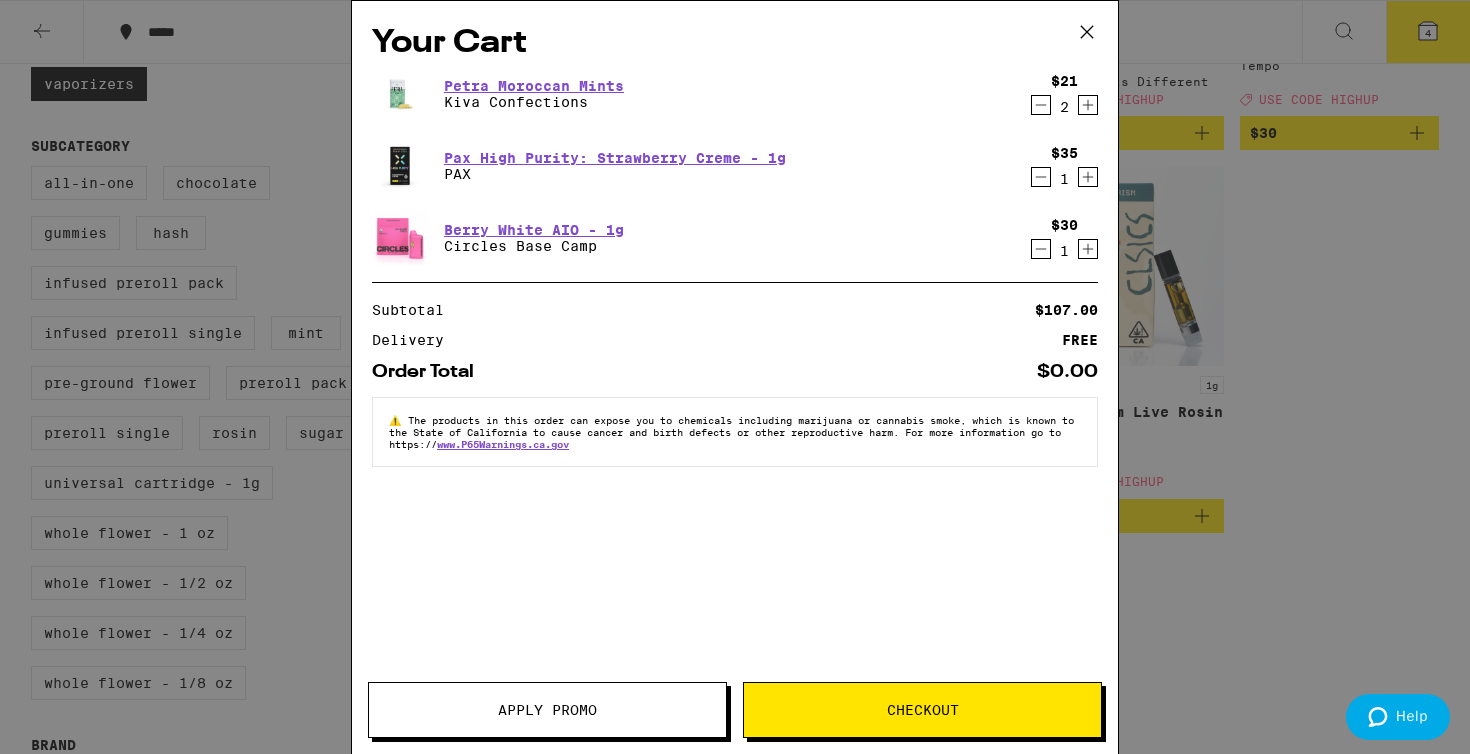 click on "Apply Promo" at bounding box center (547, 710) 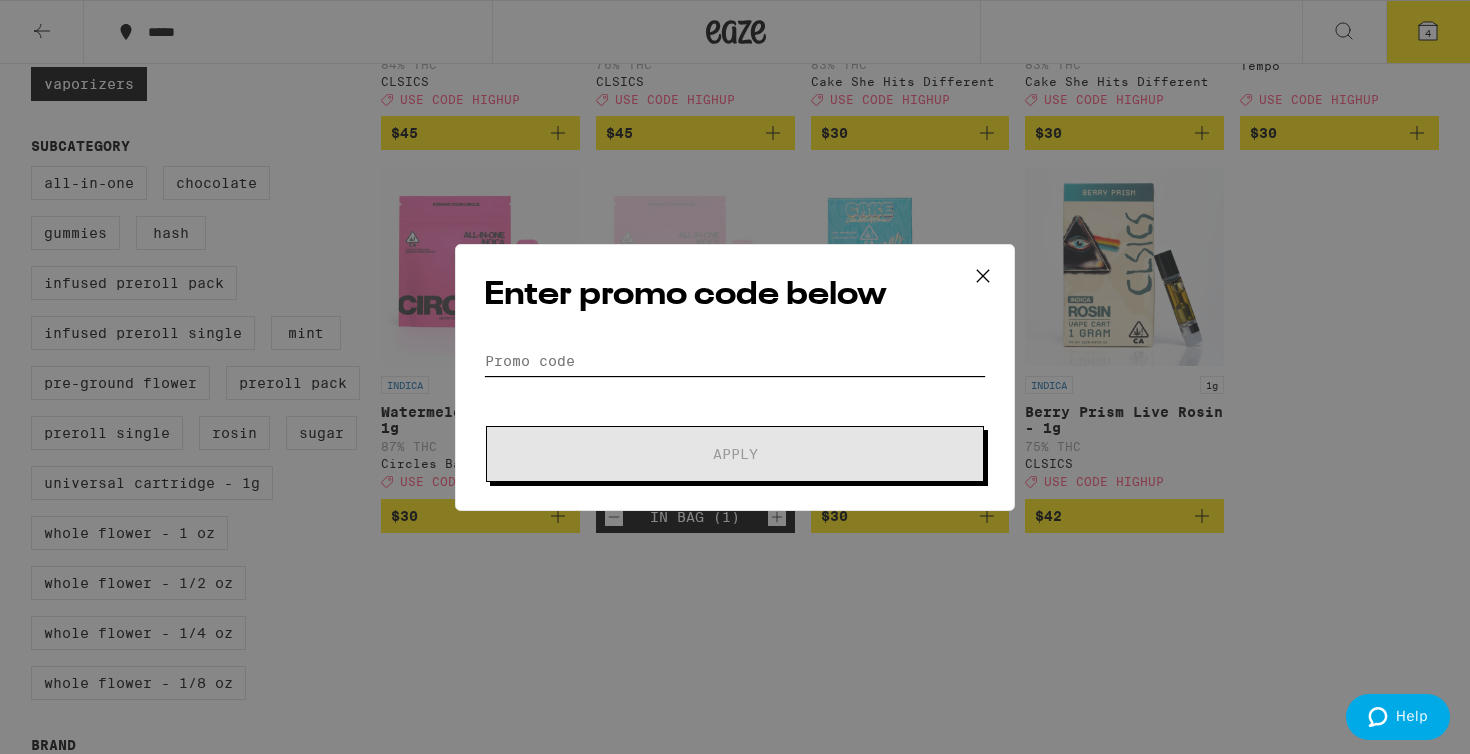click on "Promo Code" at bounding box center [735, 361] 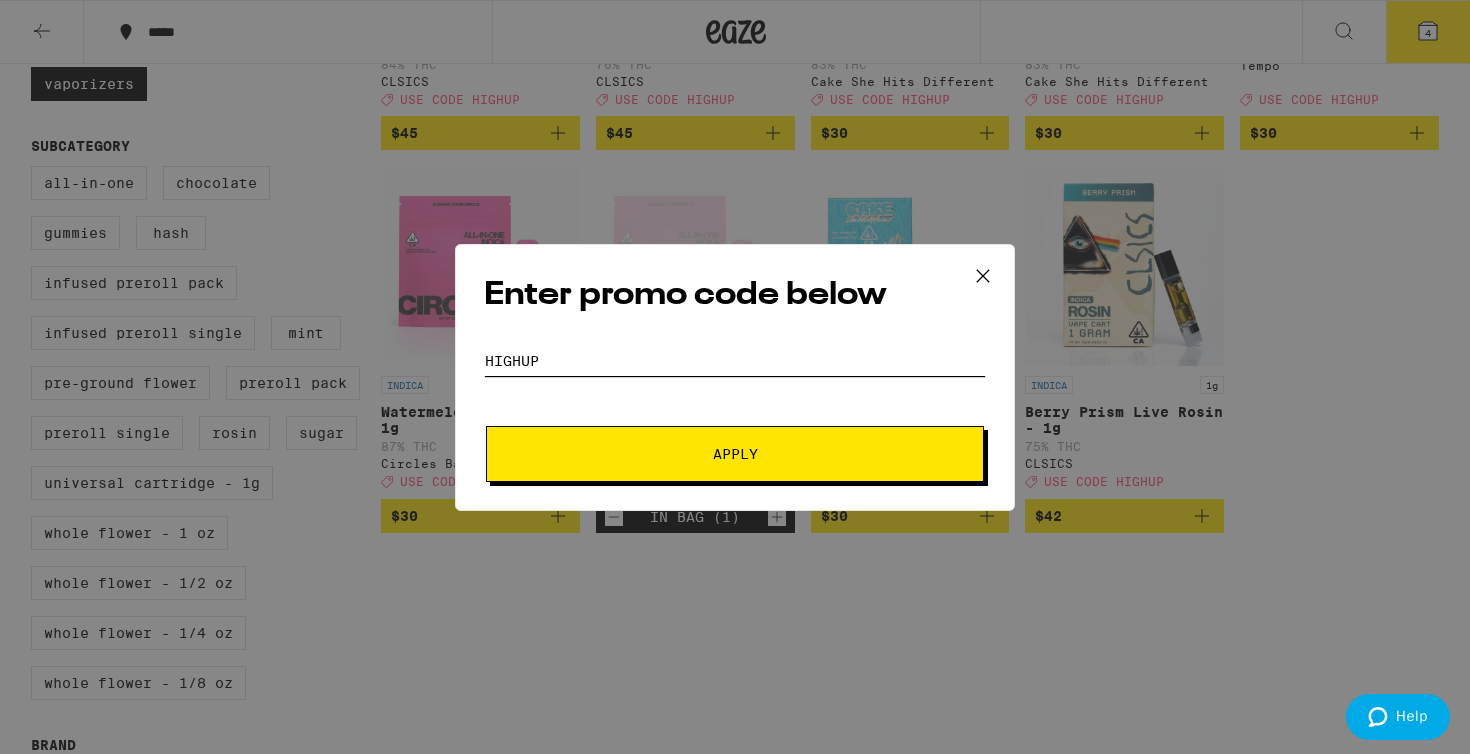 type on "highup" 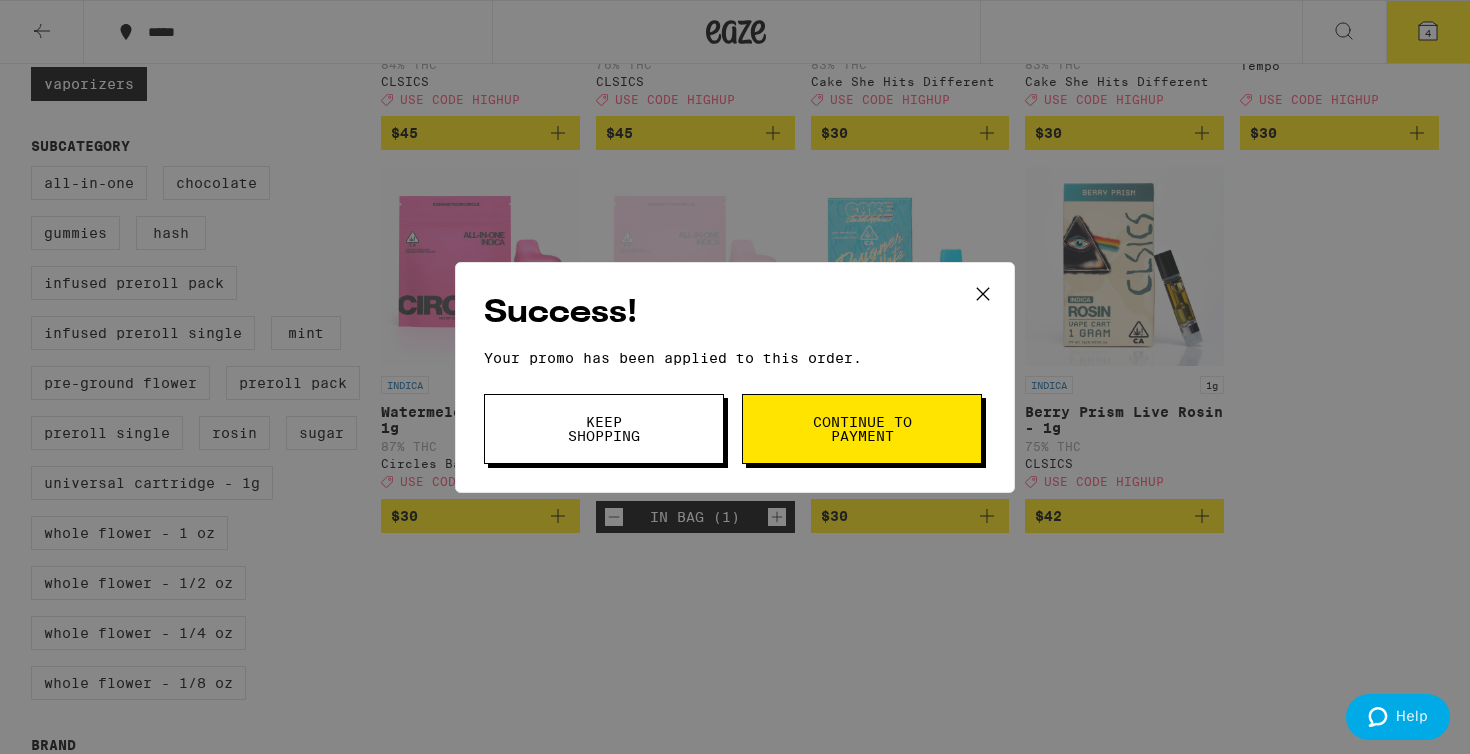 click on "Keep Shopping" at bounding box center (604, 429) 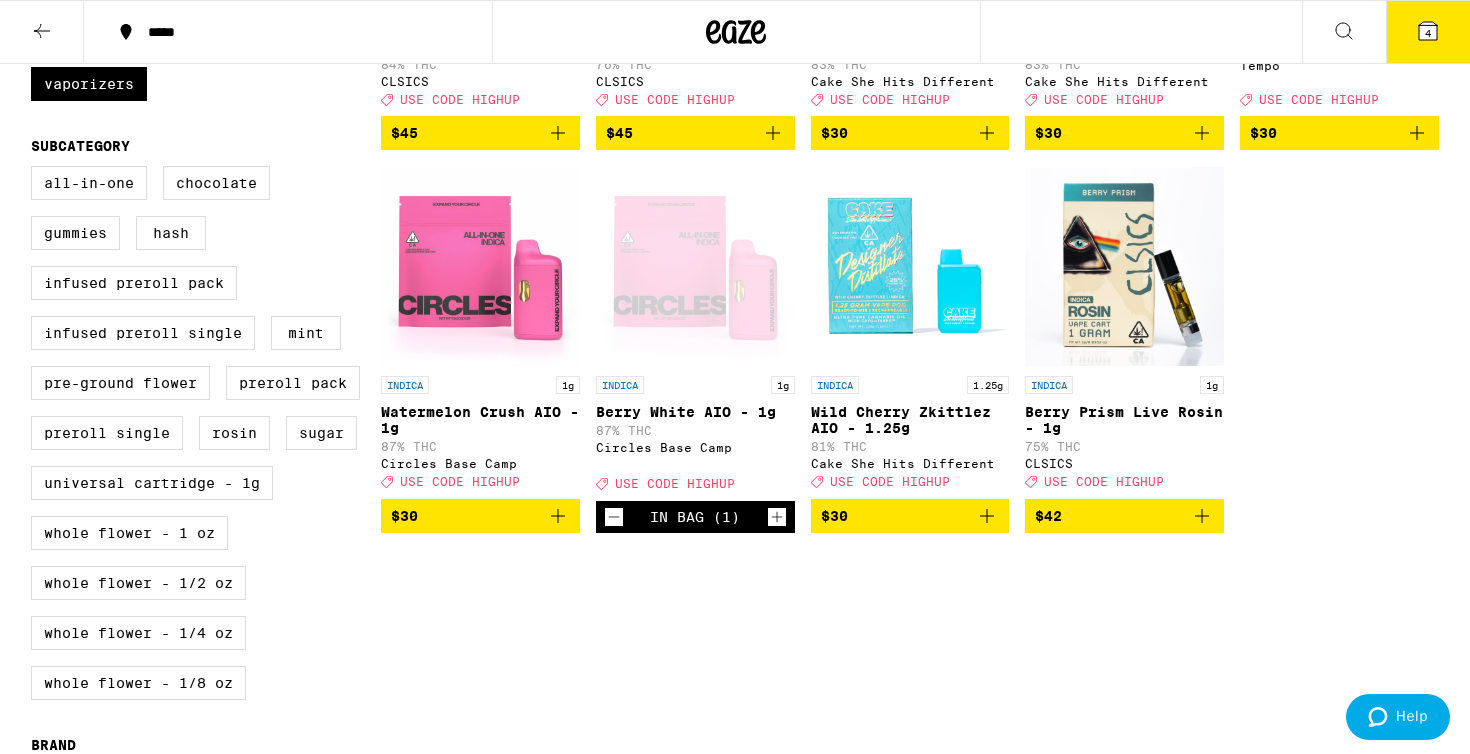 scroll, scrollTop: 0, scrollLeft: 0, axis: both 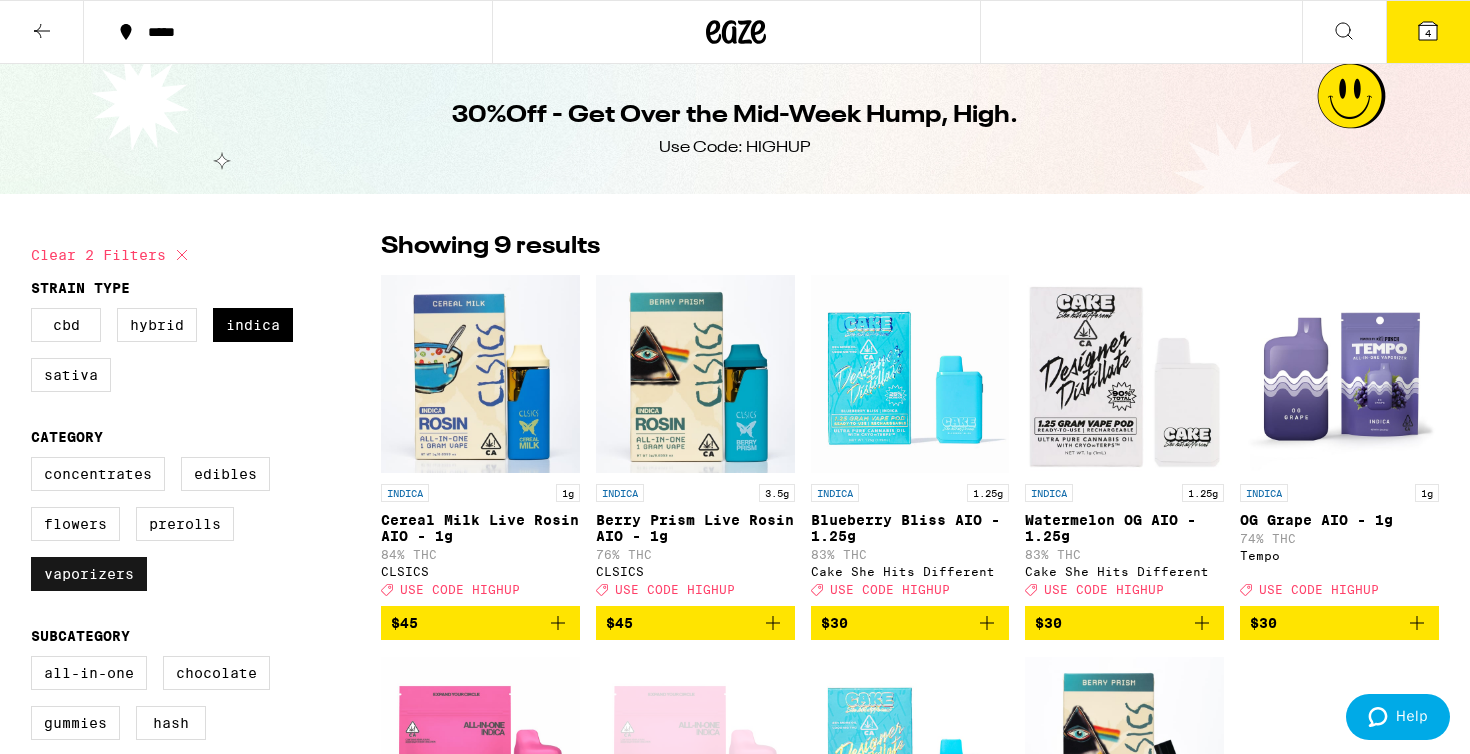 click on "Vaporizers" at bounding box center [89, 574] 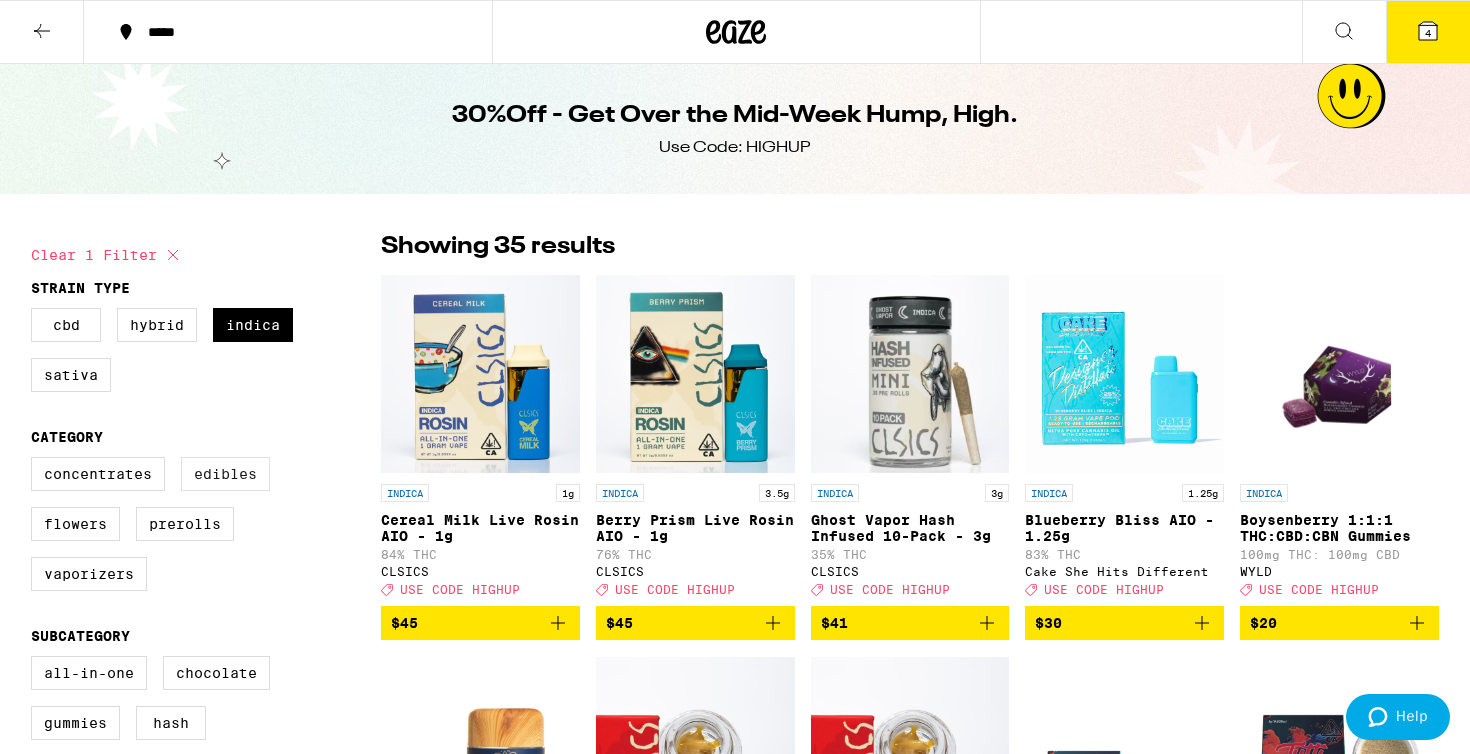 click on "Edibles" at bounding box center (225, 474) 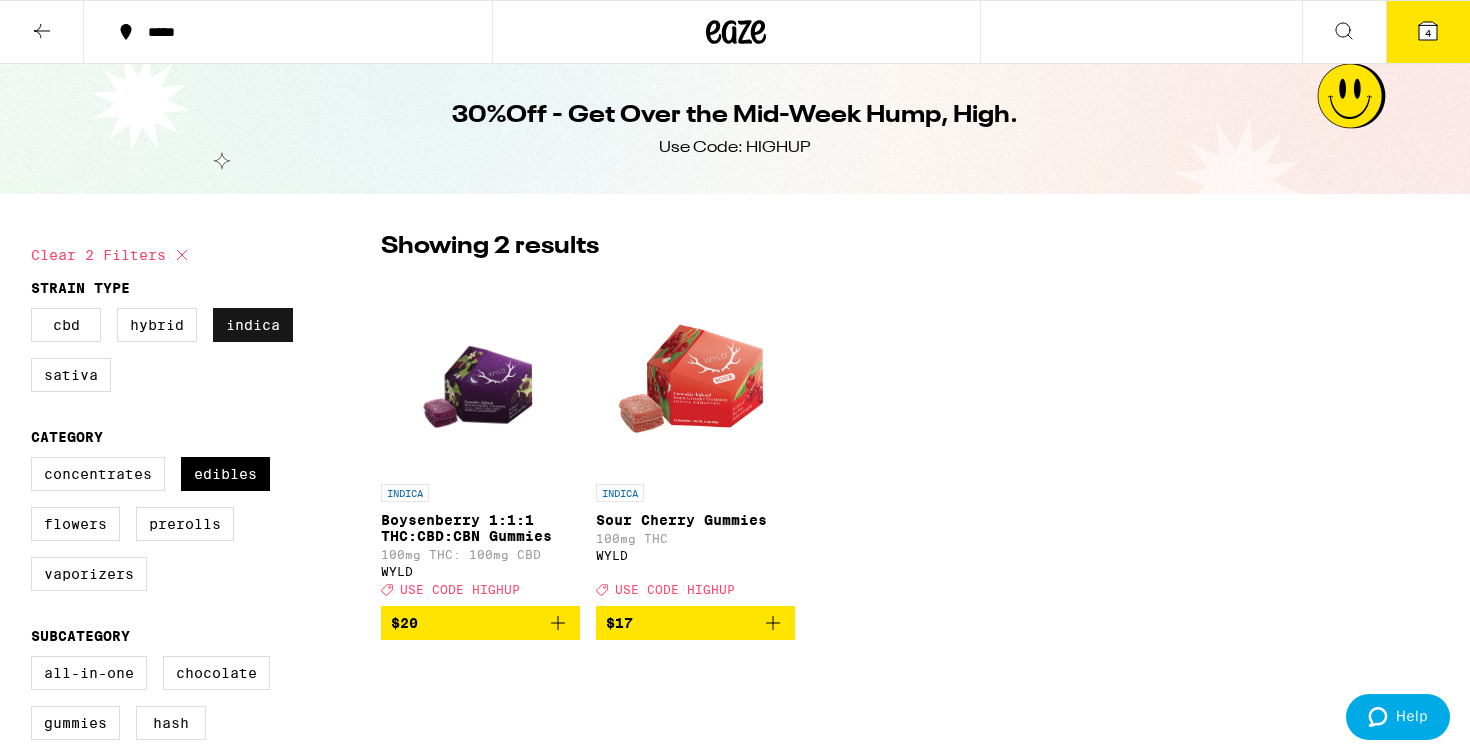 click on "Indica" at bounding box center (253, 325) 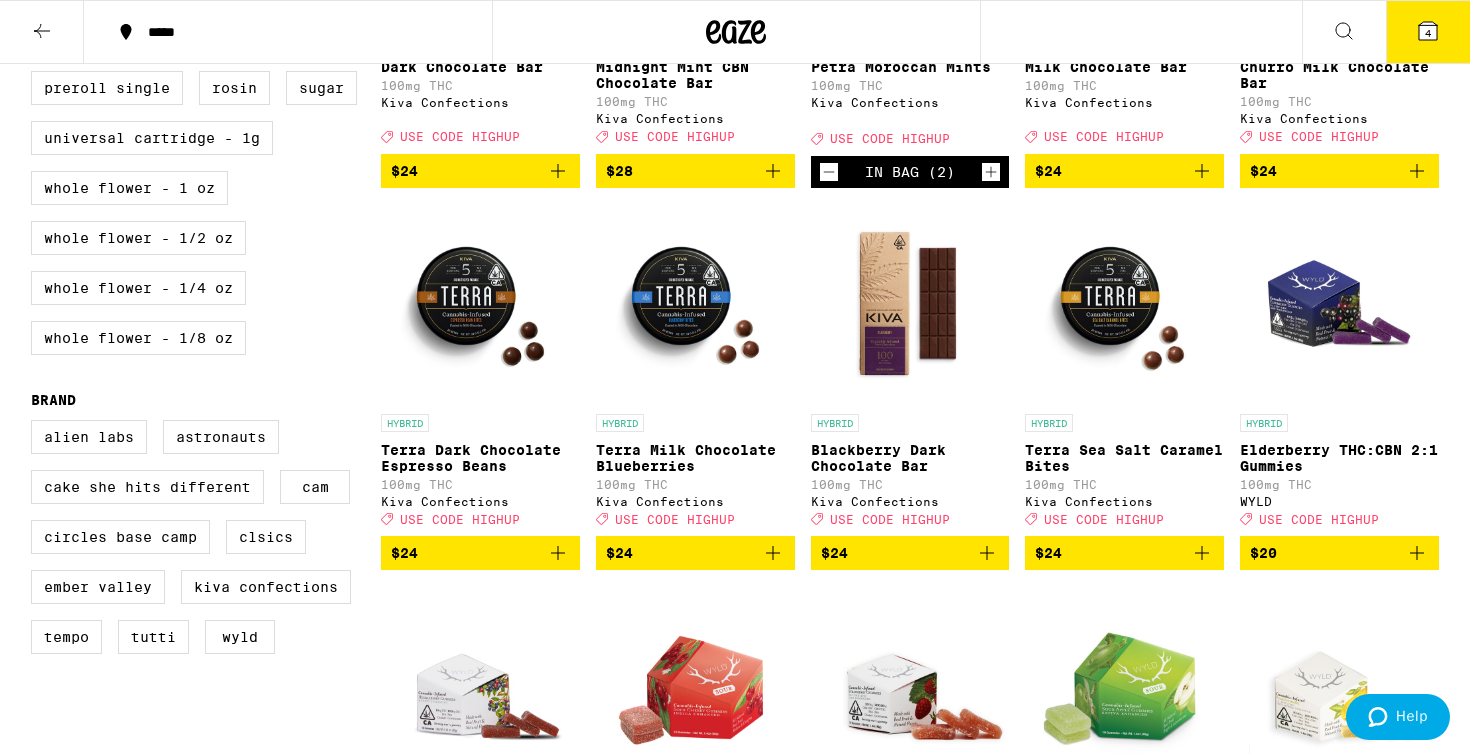 scroll, scrollTop: 1093, scrollLeft: 0, axis: vertical 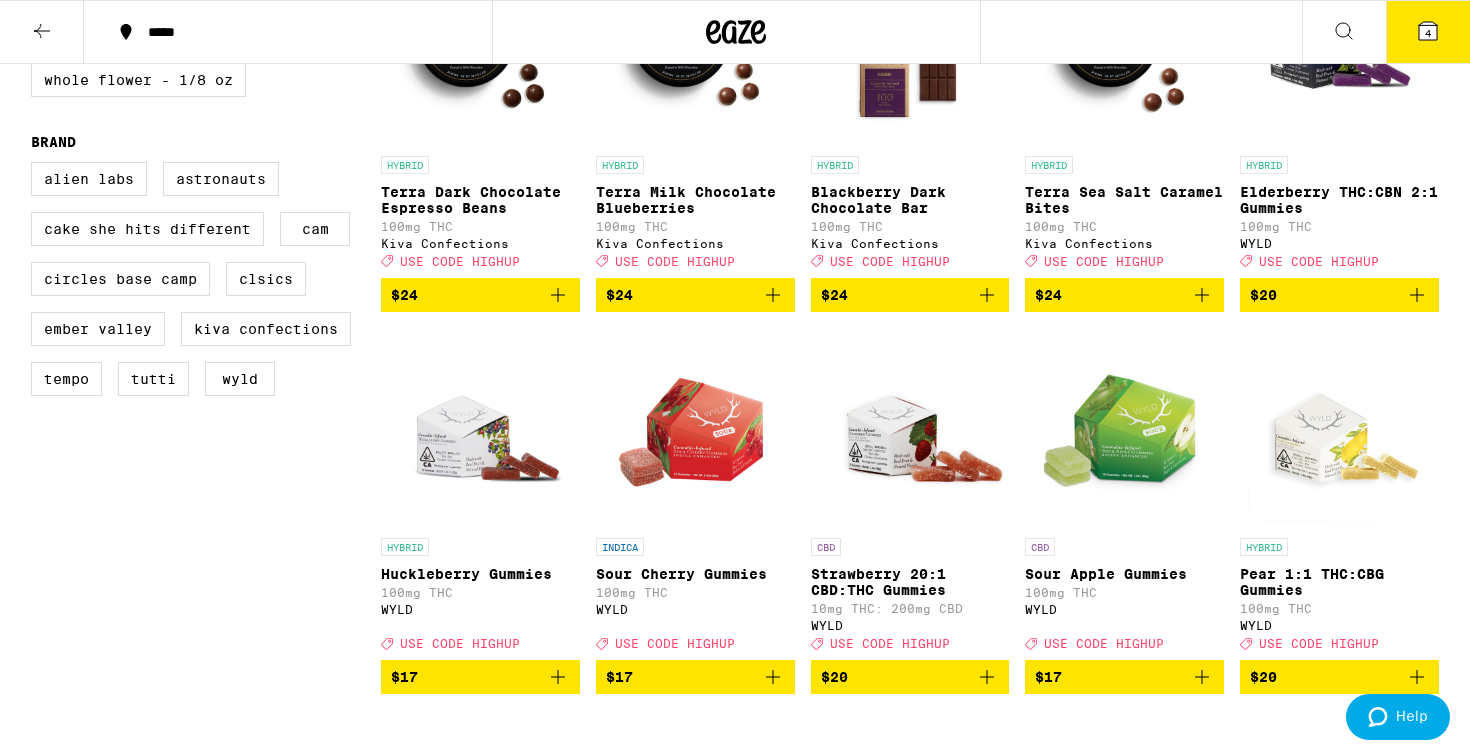 click on "4" at bounding box center [1428, 33] 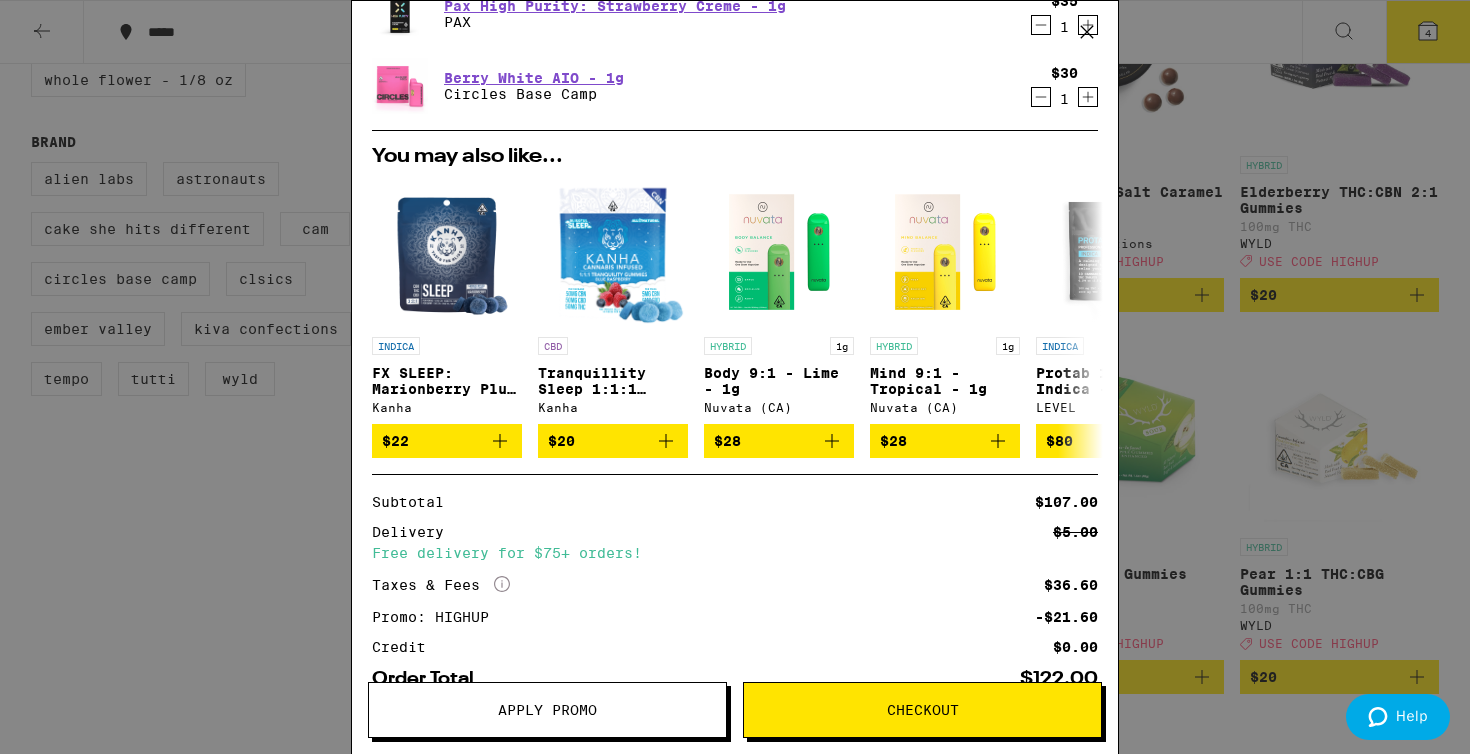 scroll, scrollTop: 0, scrollLeft: 0, axis: both 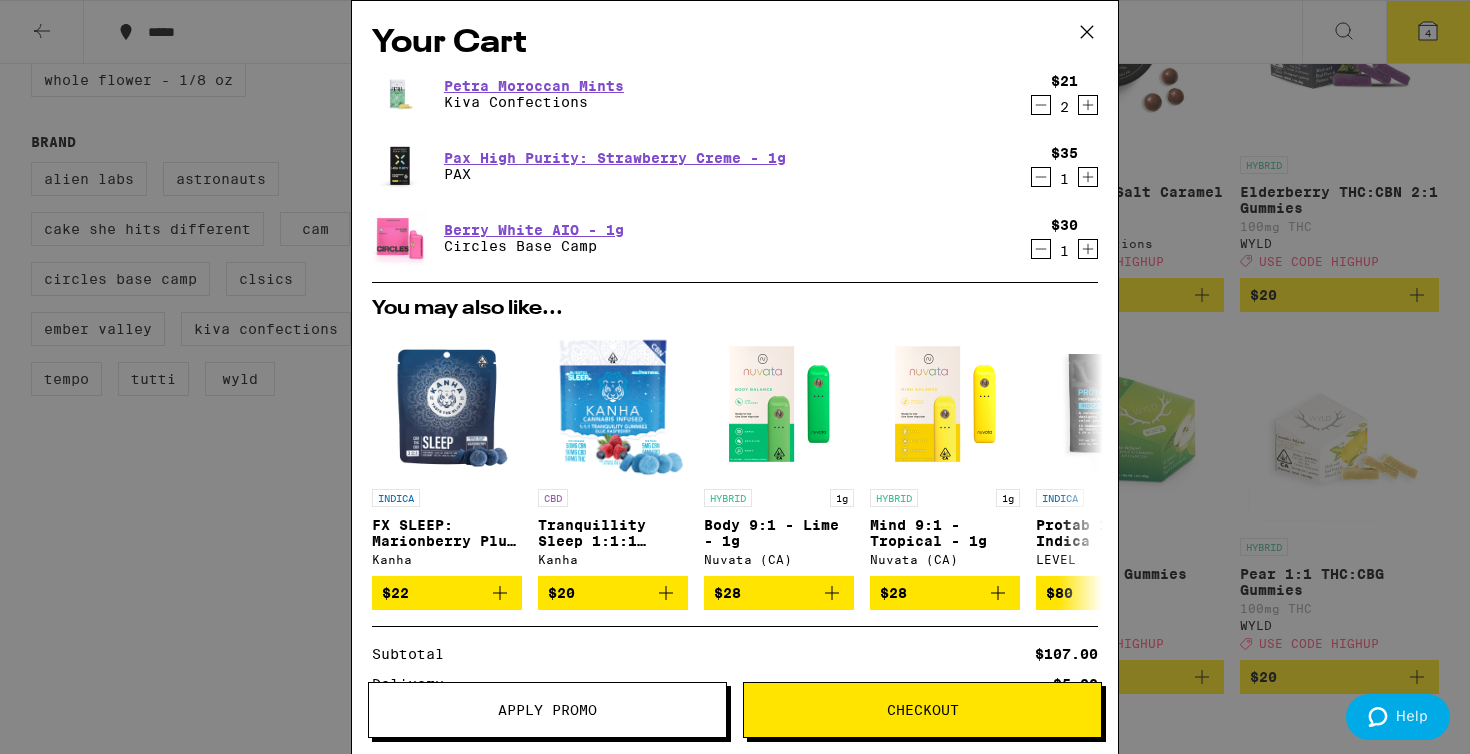 click 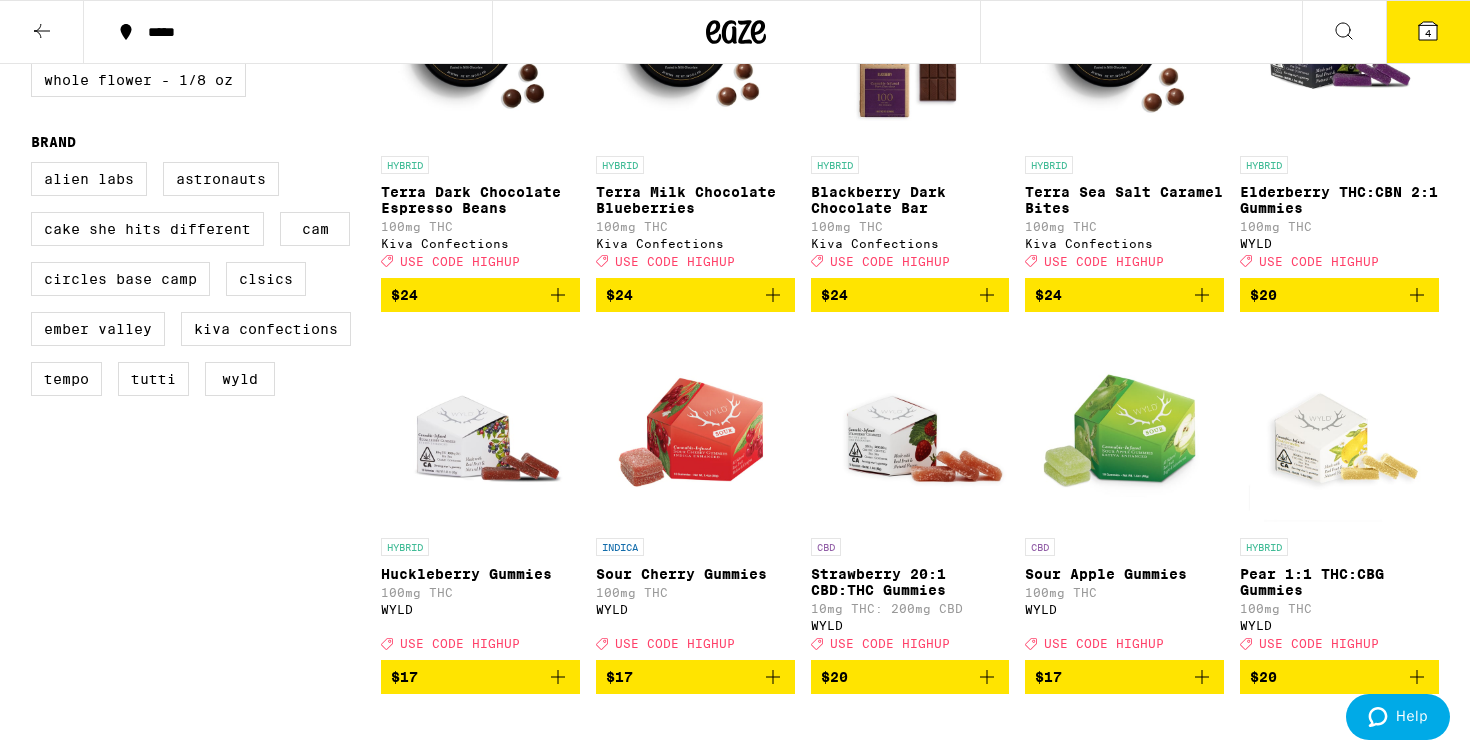 click on "4" at bounding box center [1428, 33] 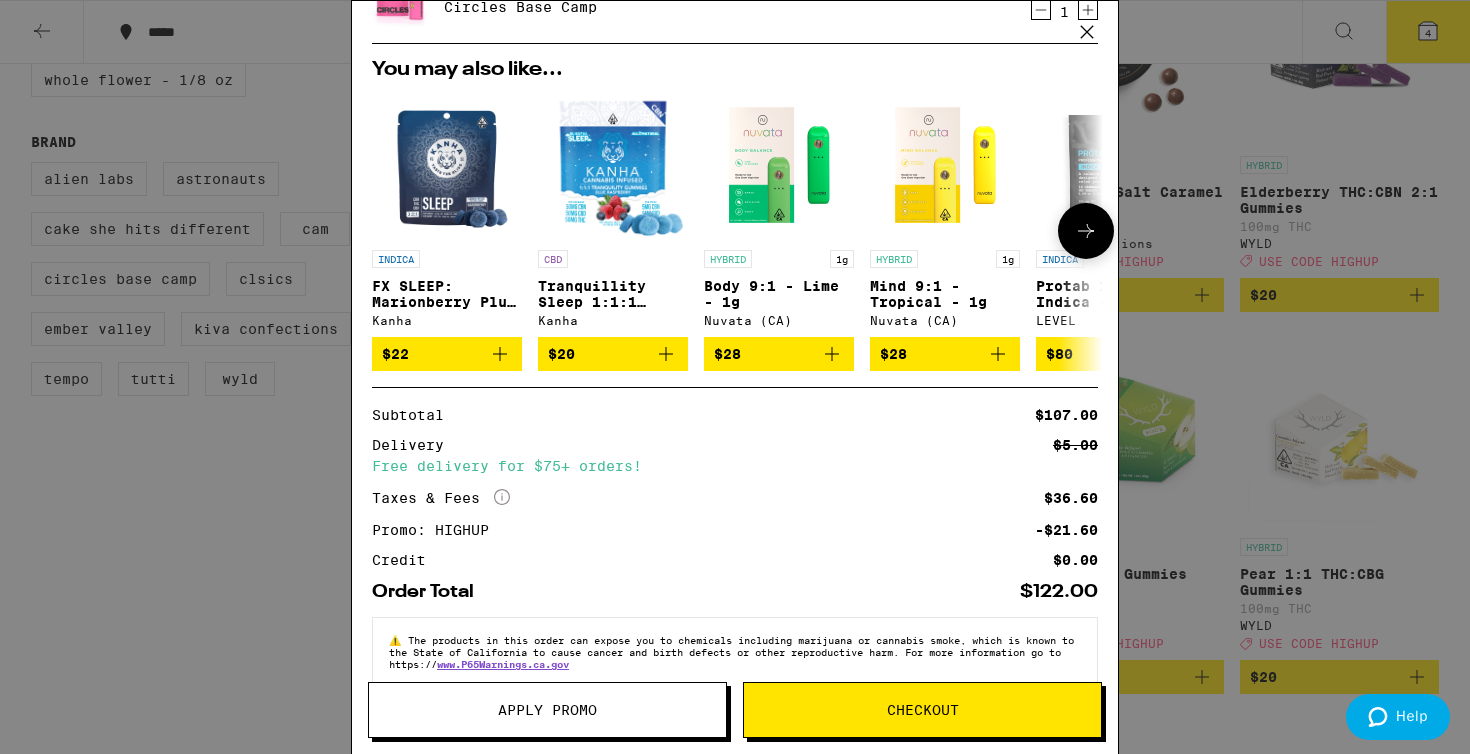 scroll, scrollTop: 280, scrollLeft: 0, axis: vertical 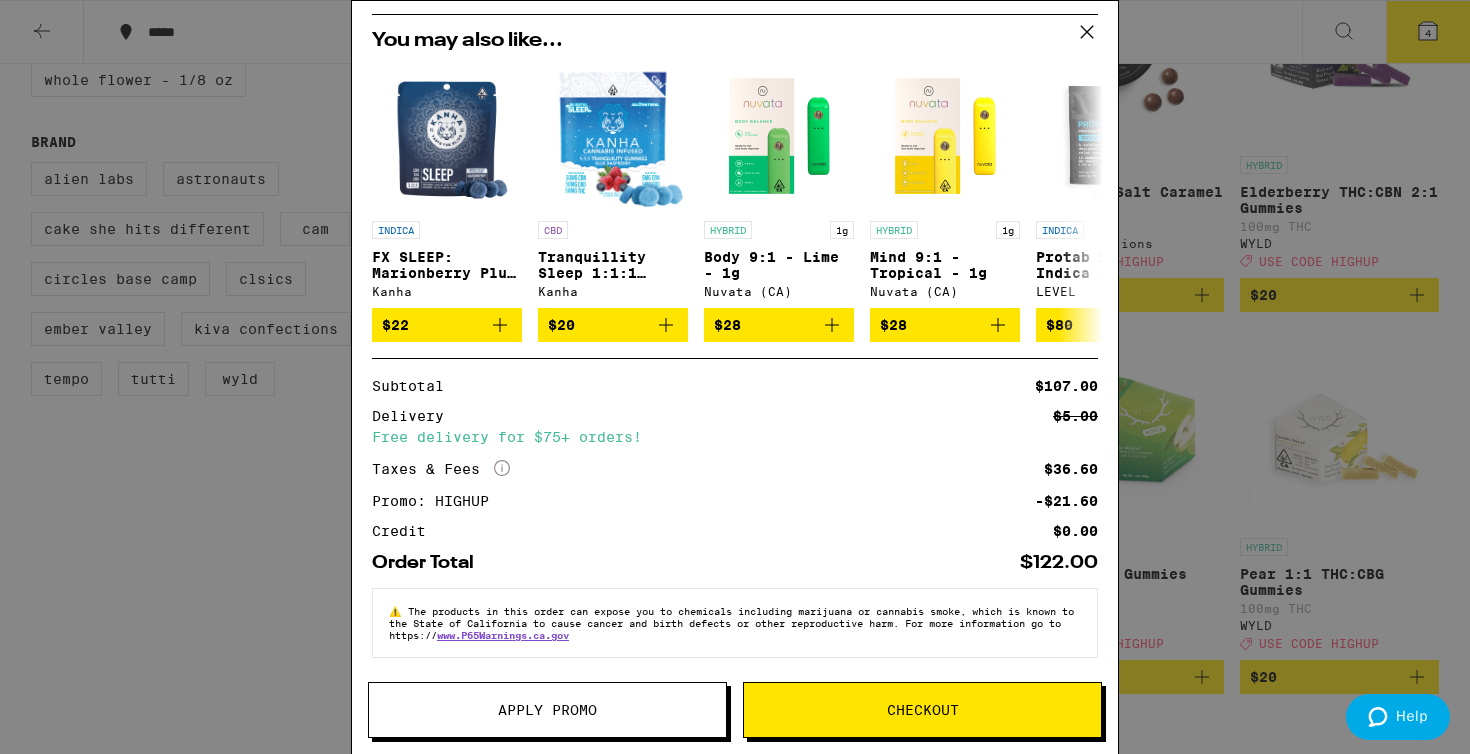 click on "Checkout" at bounding box center [922, 710] 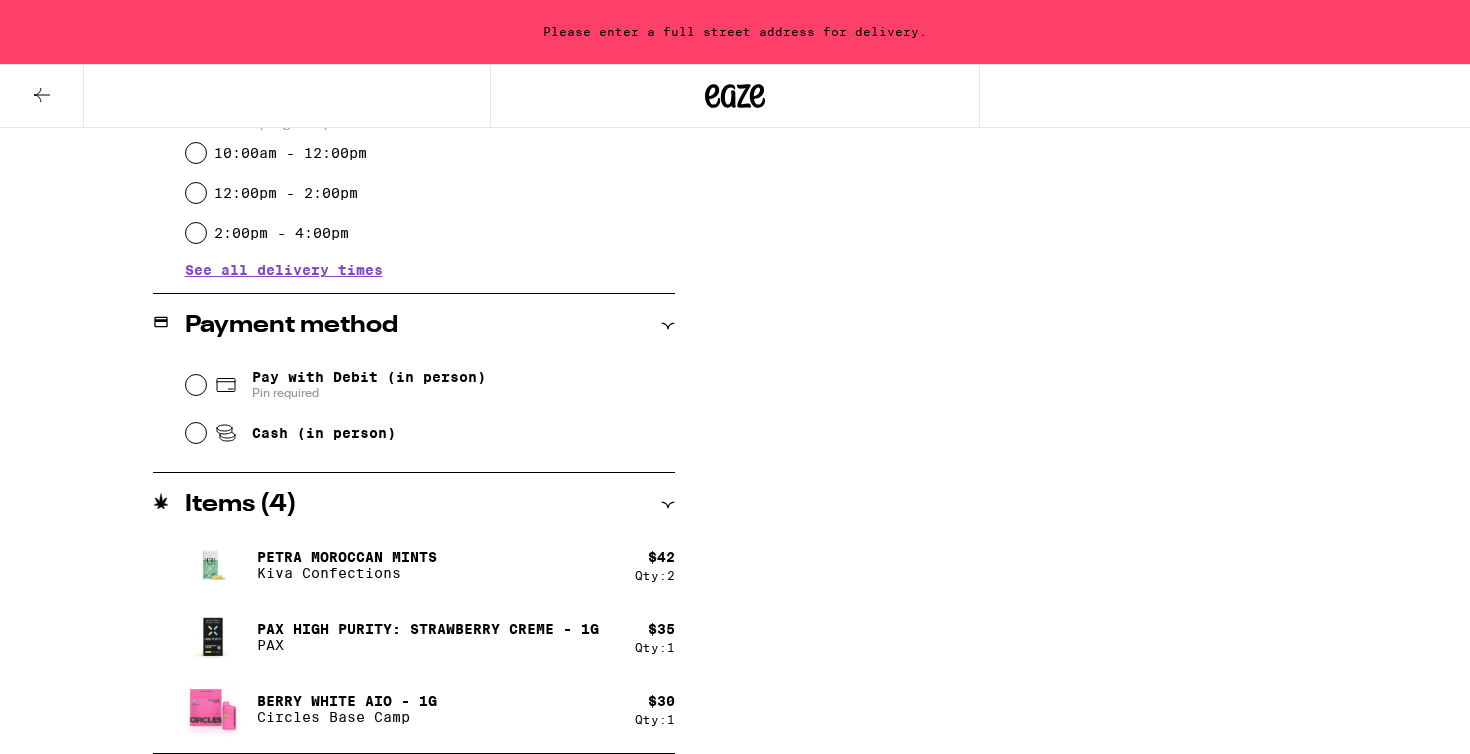 scroll, scrollTop: 0, scrollLeft: 0, axis: both 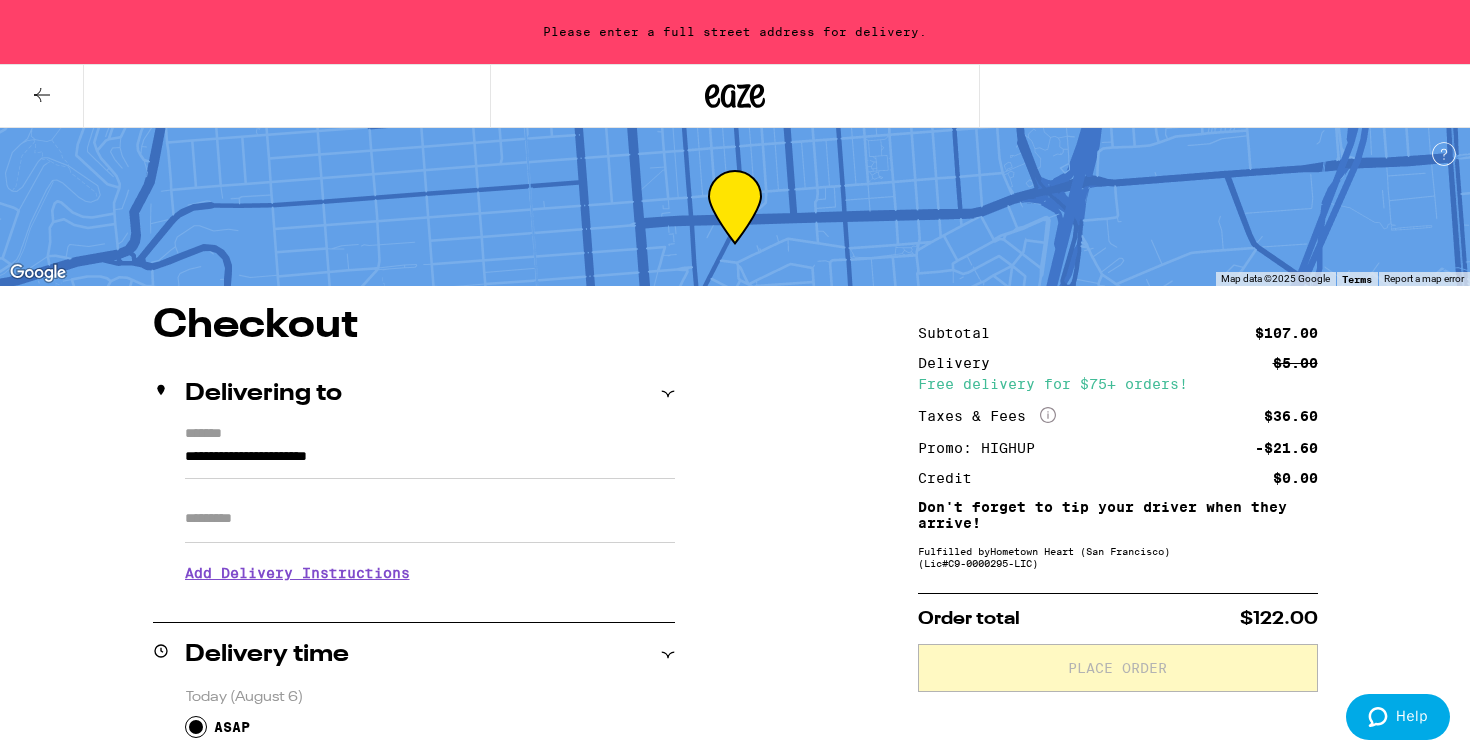 click on "**********" at bounding box center [430, 462] 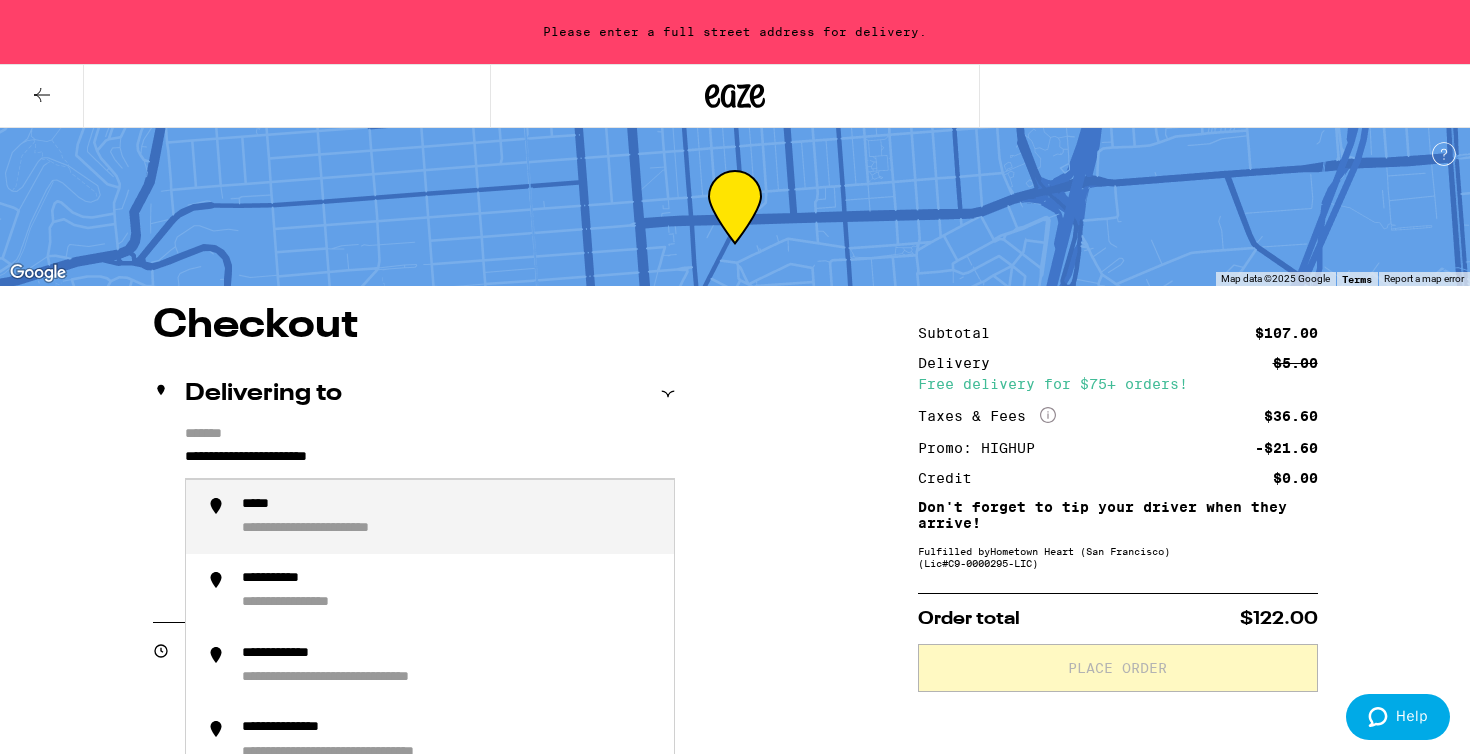 click on "**********" at bounding box center [430, 462] 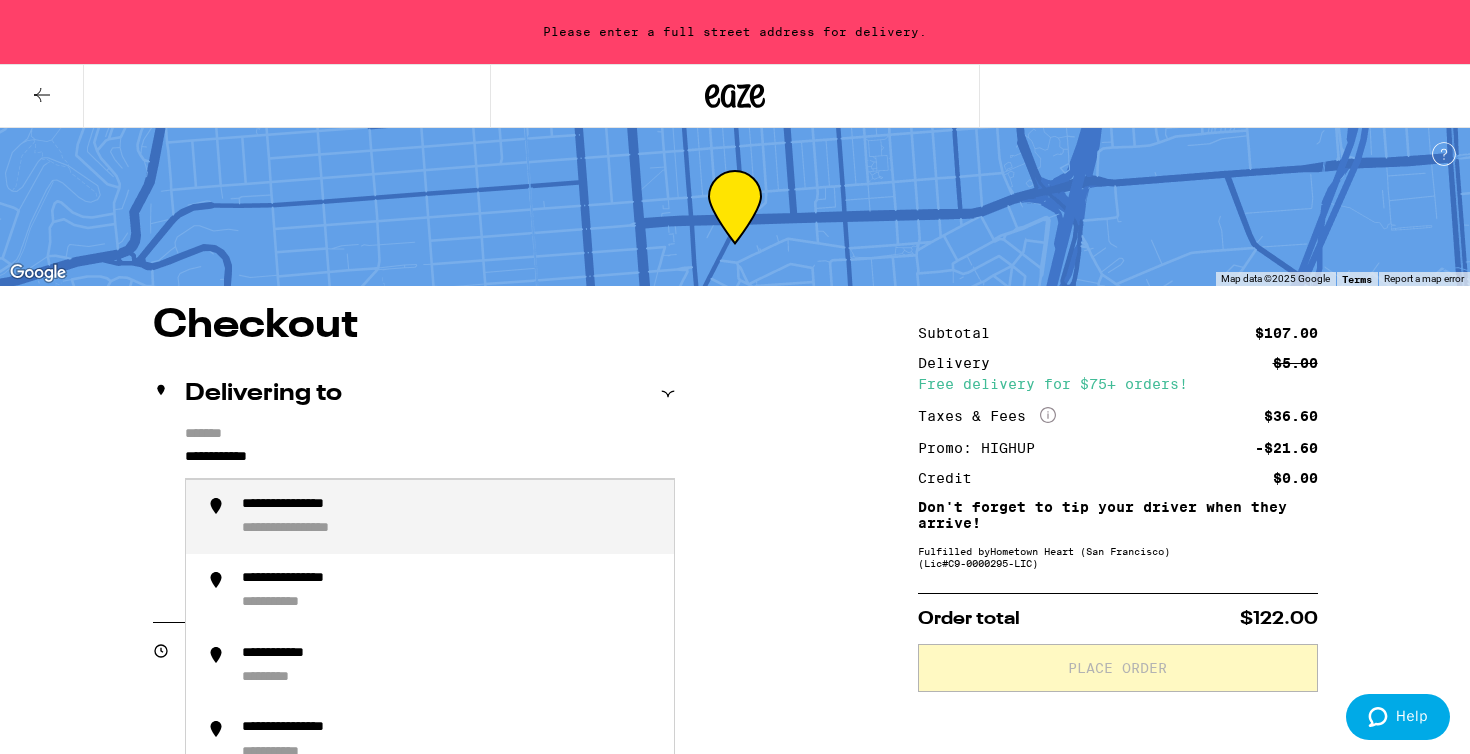 click on "**********" at bounding box center (450, 517) 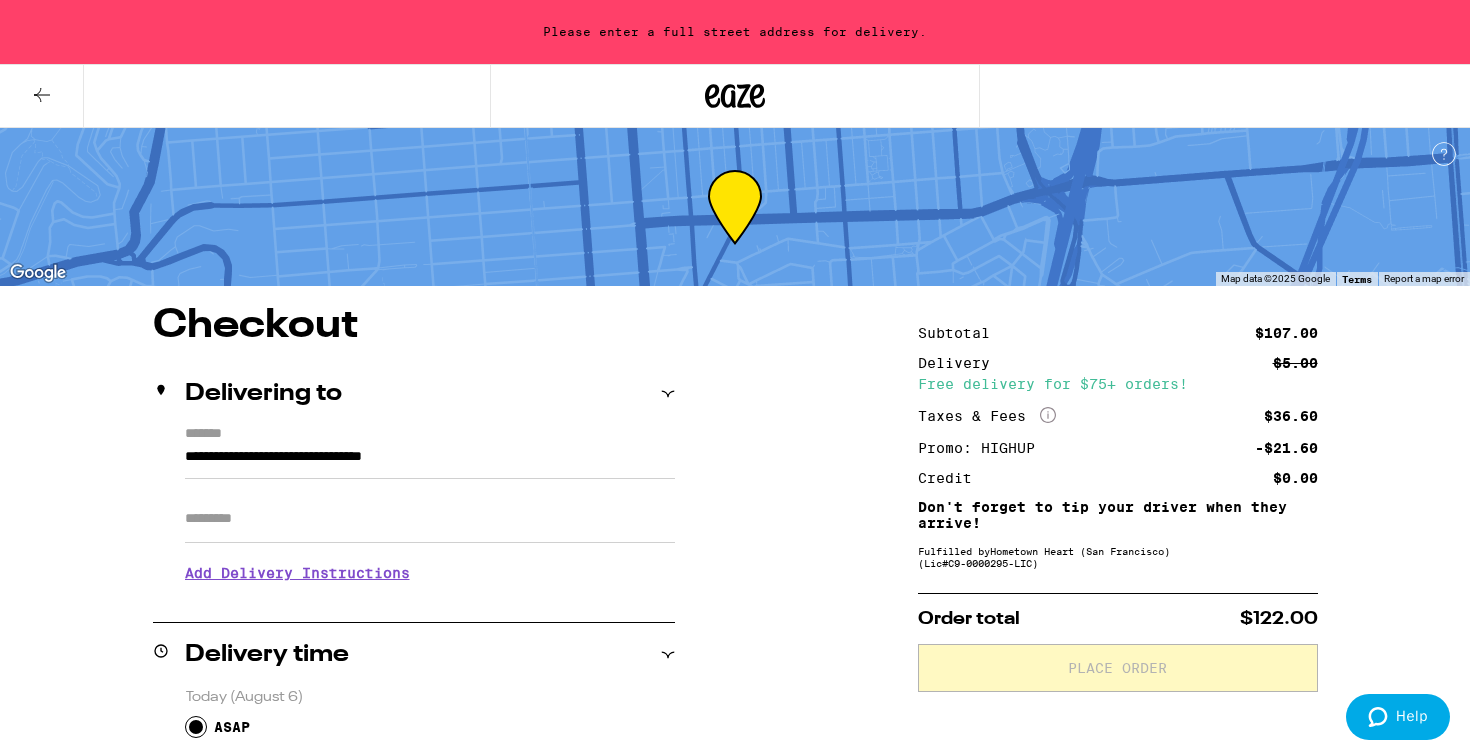 type on "**********" 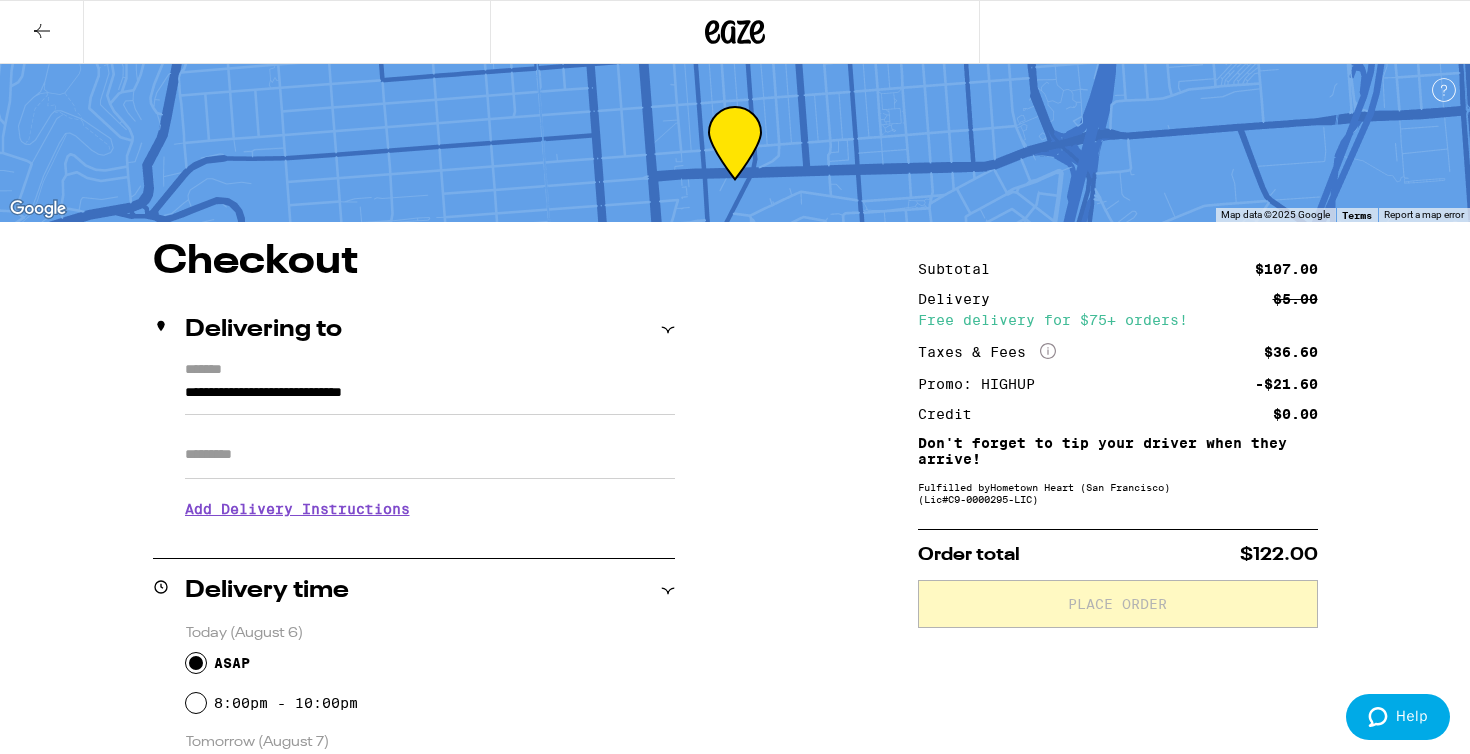 click on "Add Delivery Instructions" at bounding box center [430, 509] 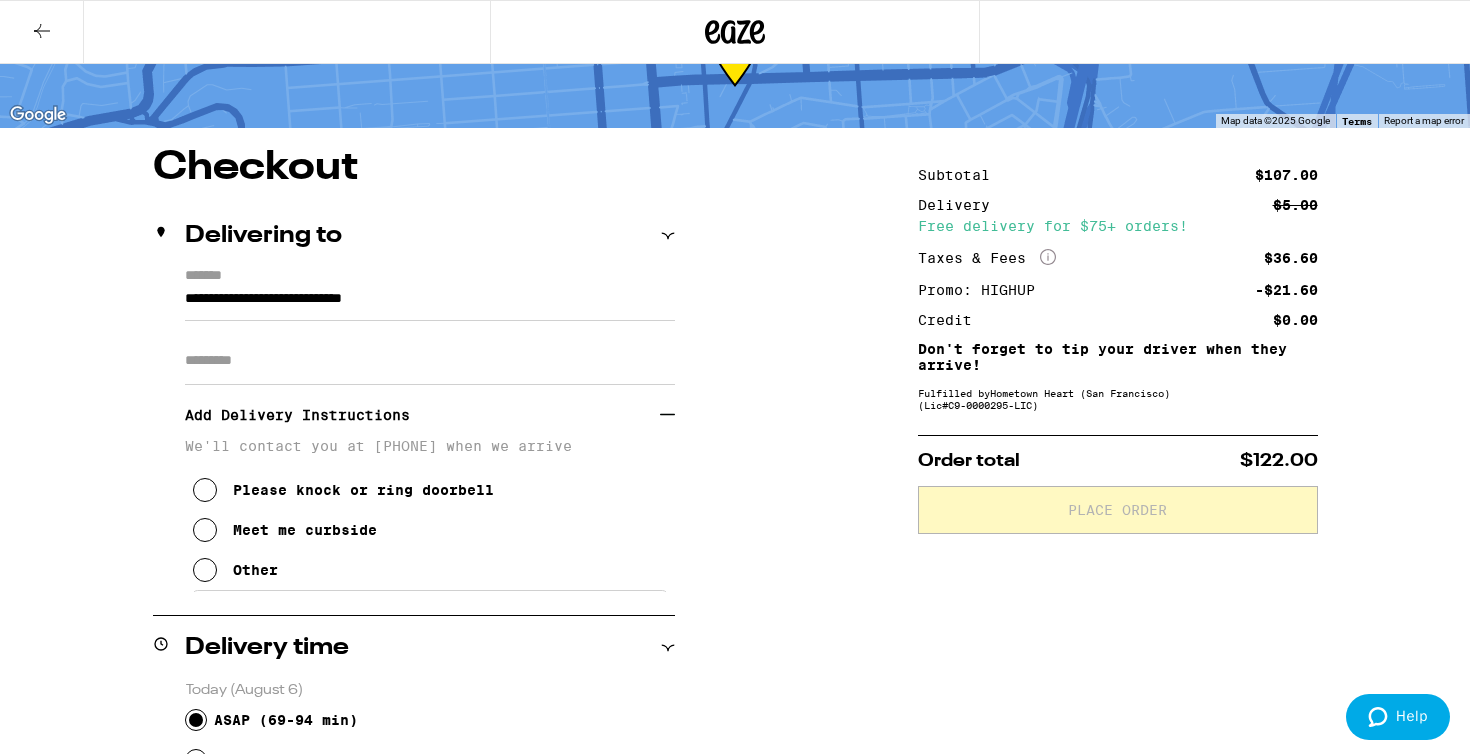 scroll, scrollTop: 93, scrollLeft: 0, axis: vertical 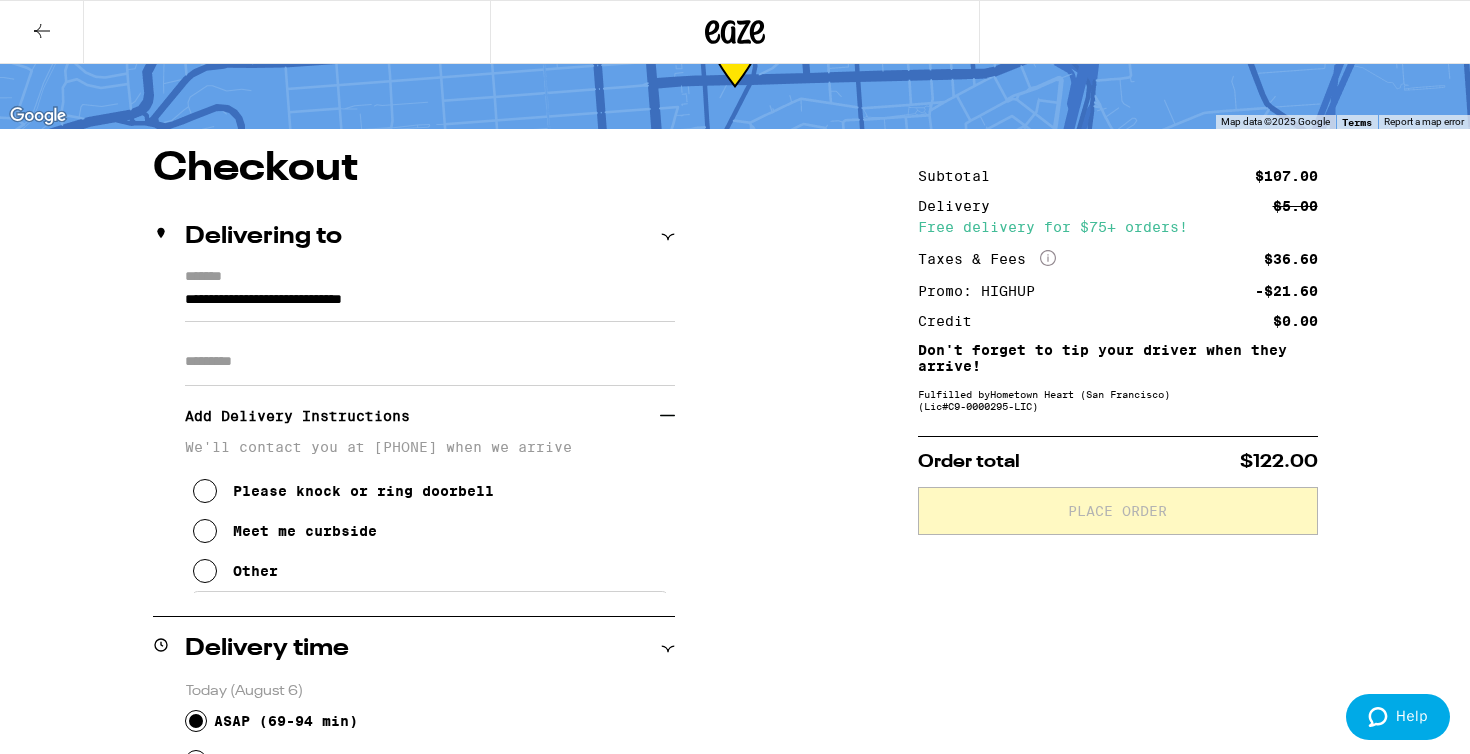 click on "Meet me curbside" at bounding box center [305, 531] 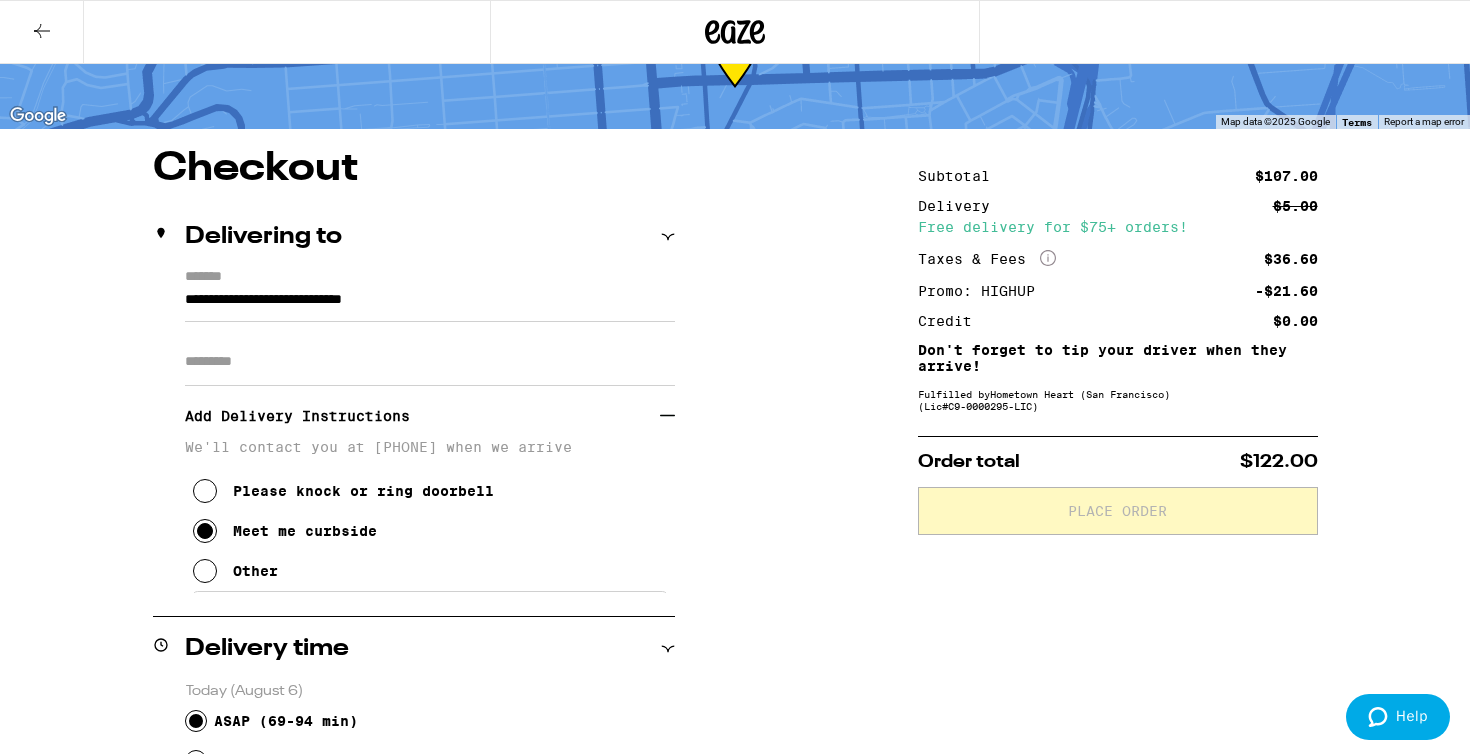 click on "Other" at bounding box center [255, 571] 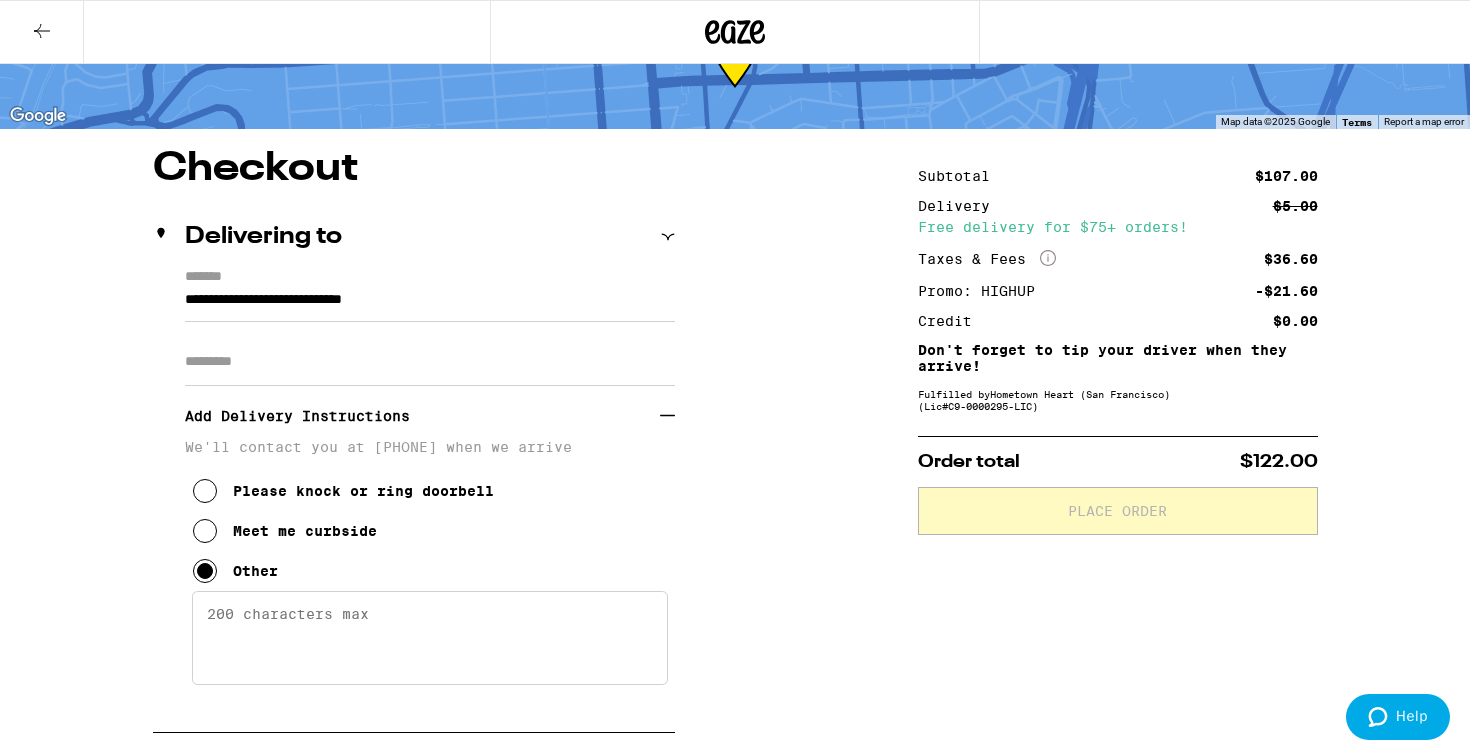 click on "Enter any other delivery instructions you want driver to know" at bounding box center (430, 638) 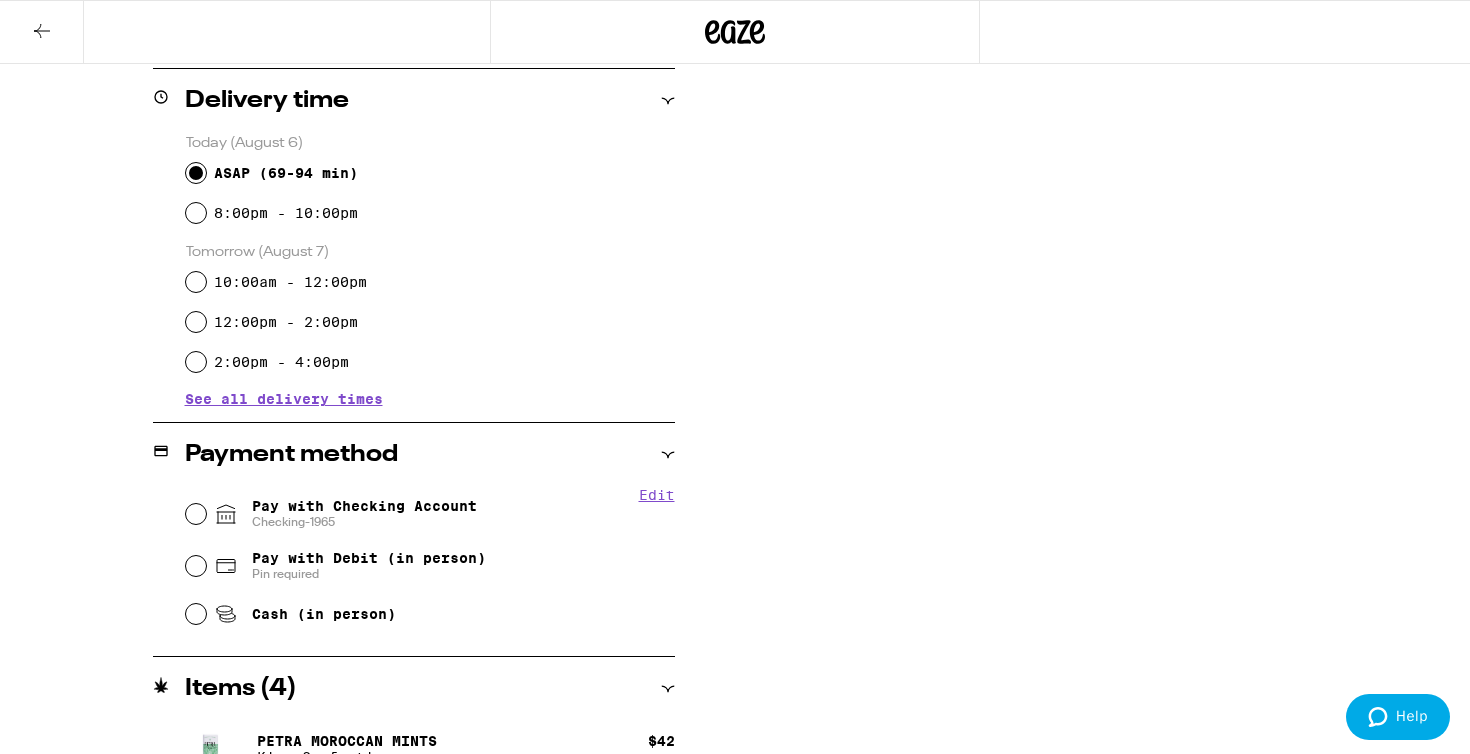 scroll, scrollTop: 763, scrollLeft: 0, axis: vertical 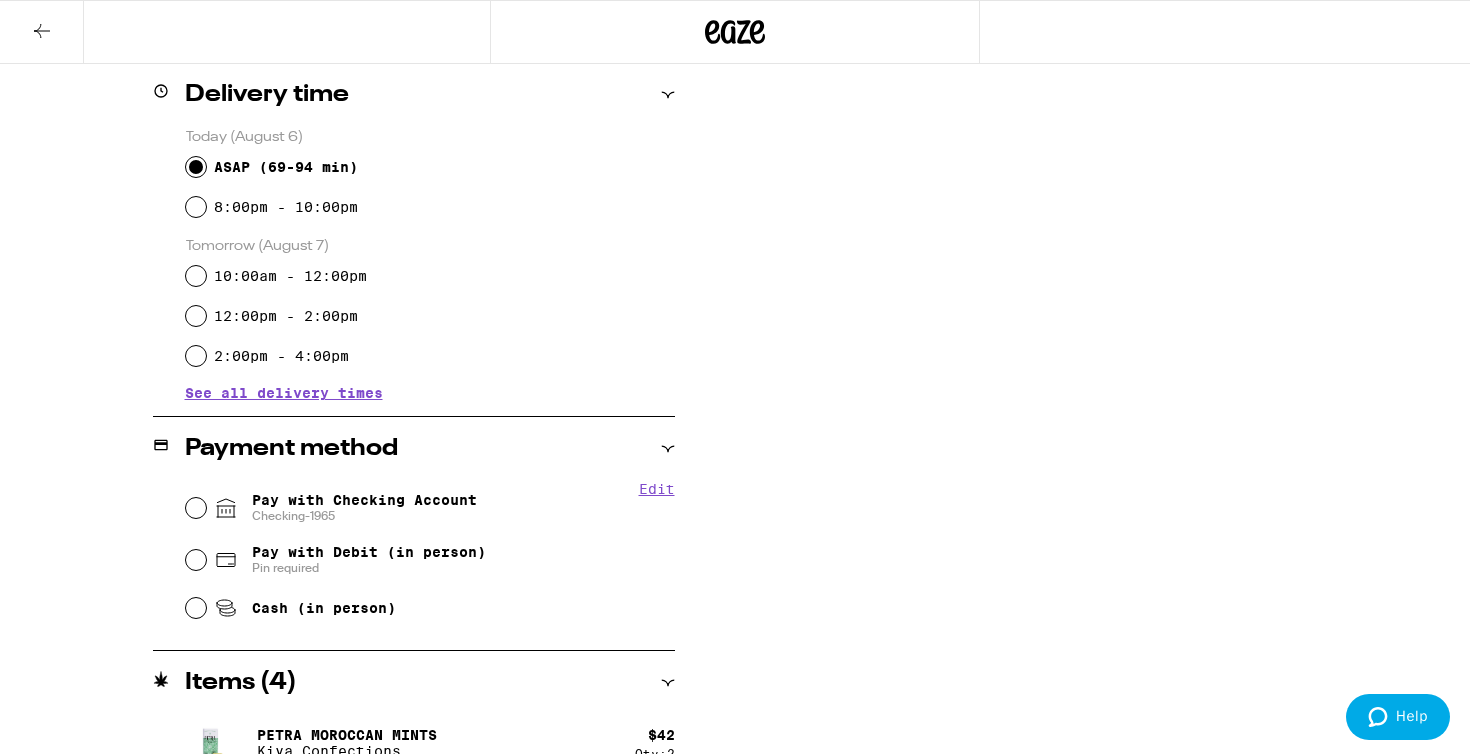 type on "I'll meet you at the building front door-thanks!" 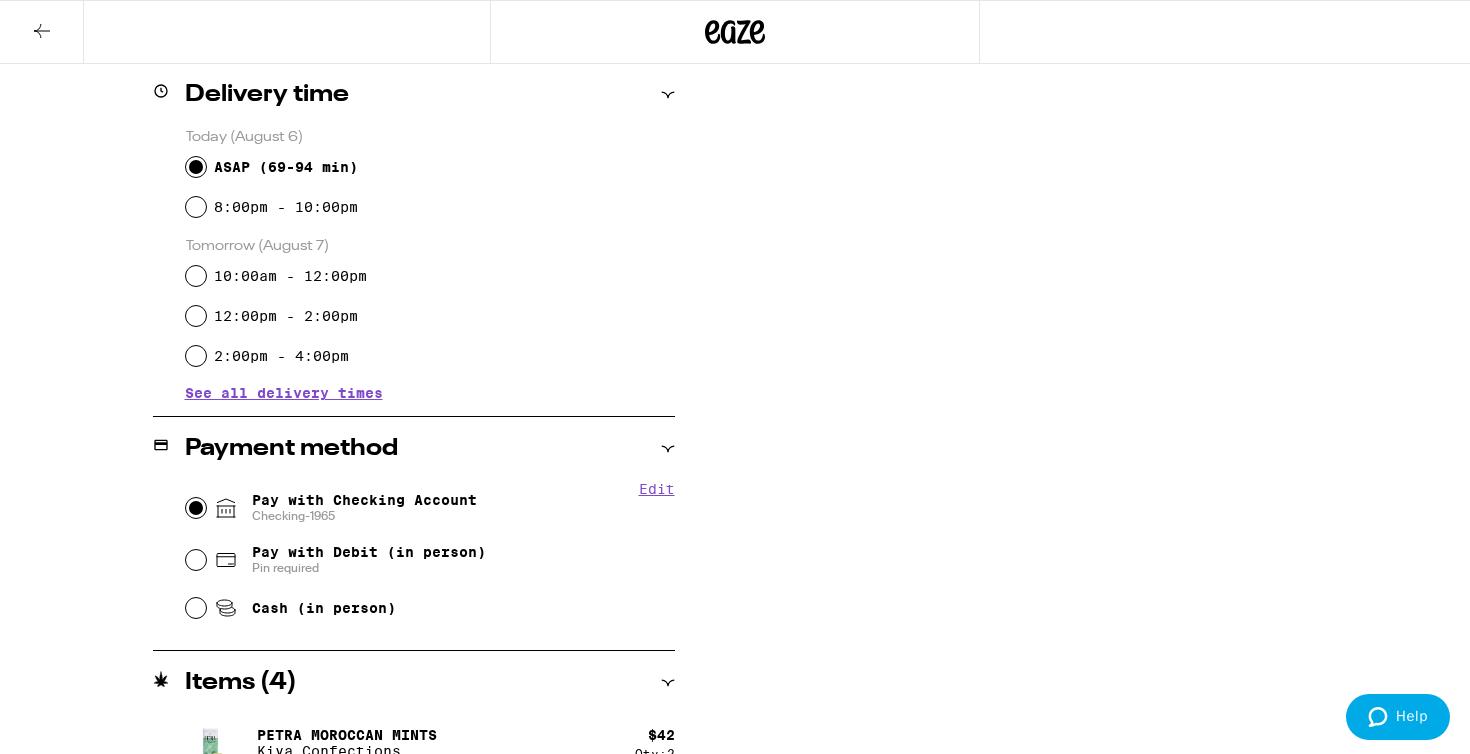 click on "Pay with Checking Account Checking-1965" at bounding box center (196, 508) 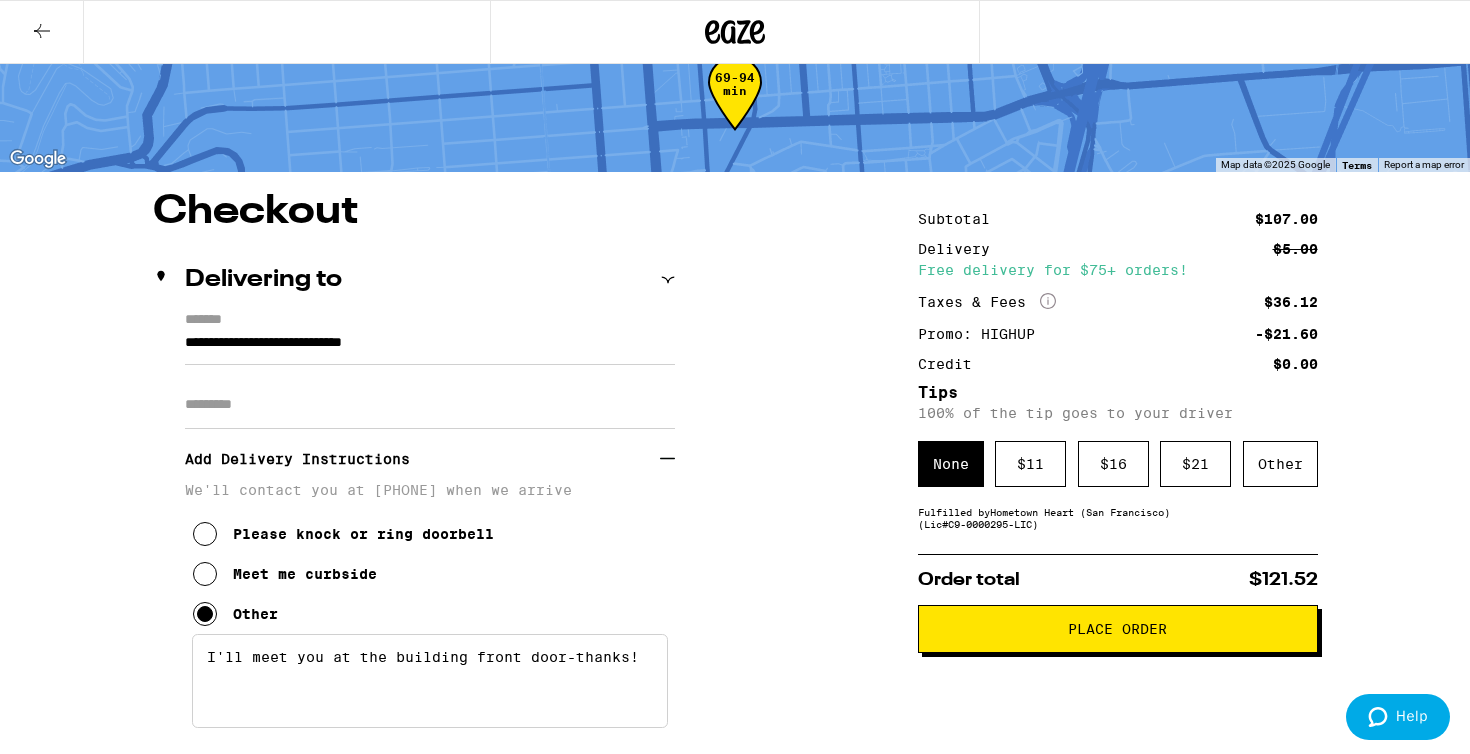 scroll, scrollTop: 0, scrollLeft: 0, axis: both 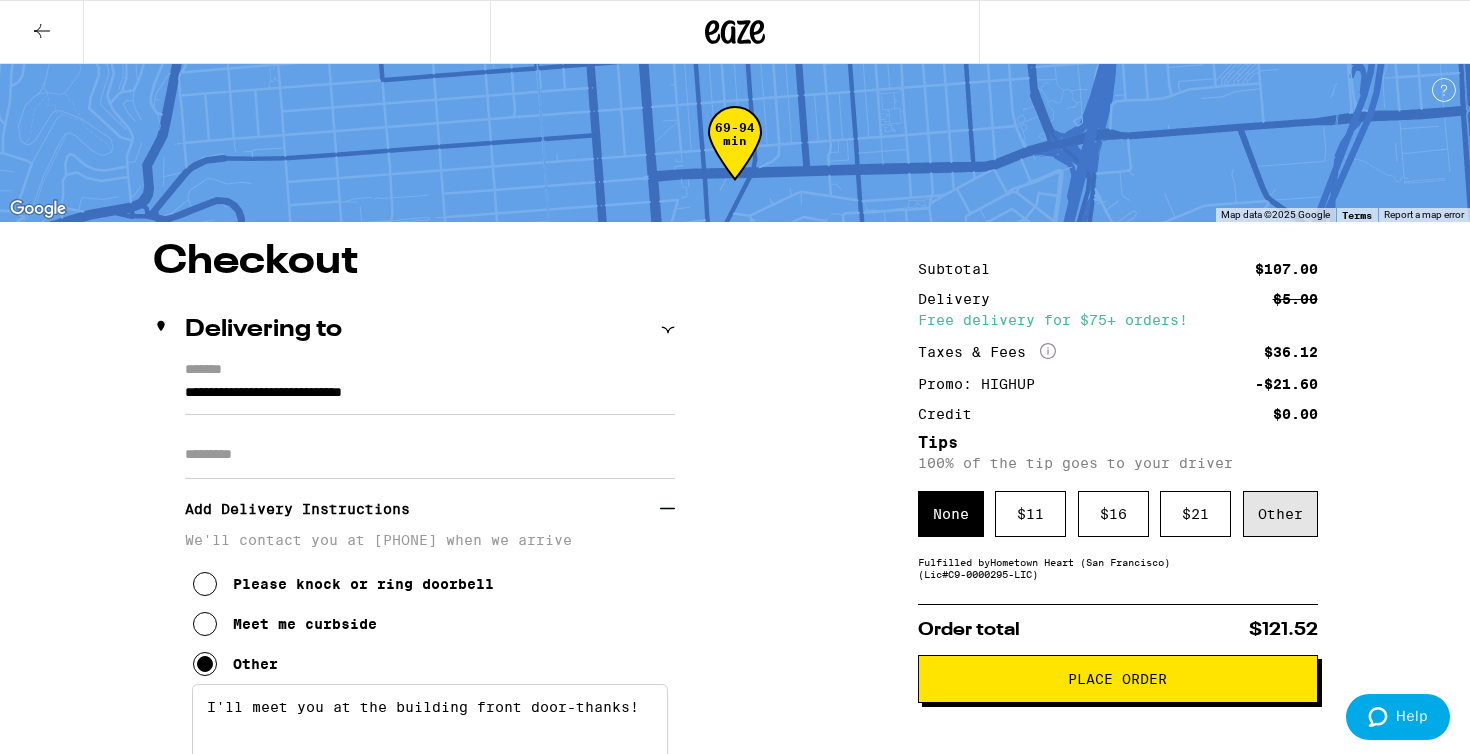 click on "Other" at bounding box center [1280, 514] 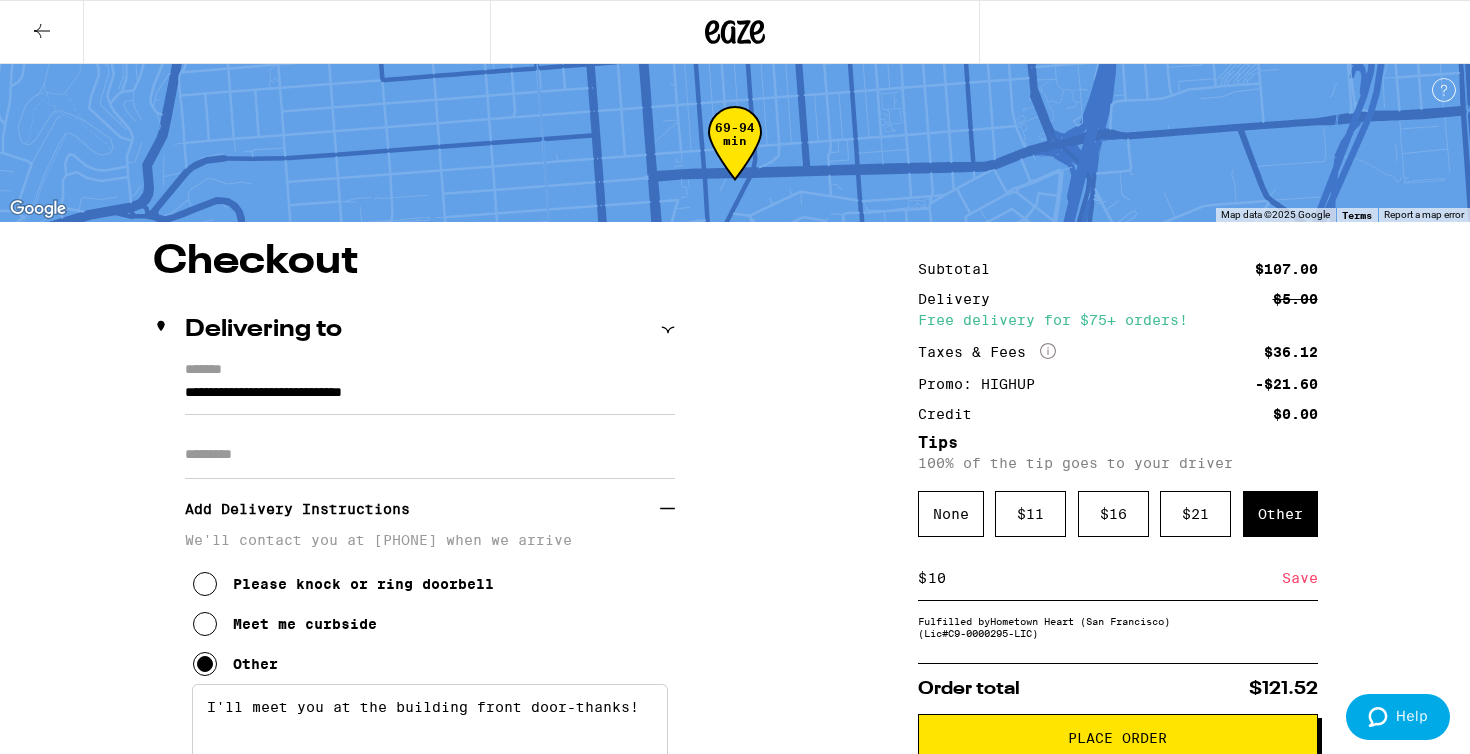 type on "10" 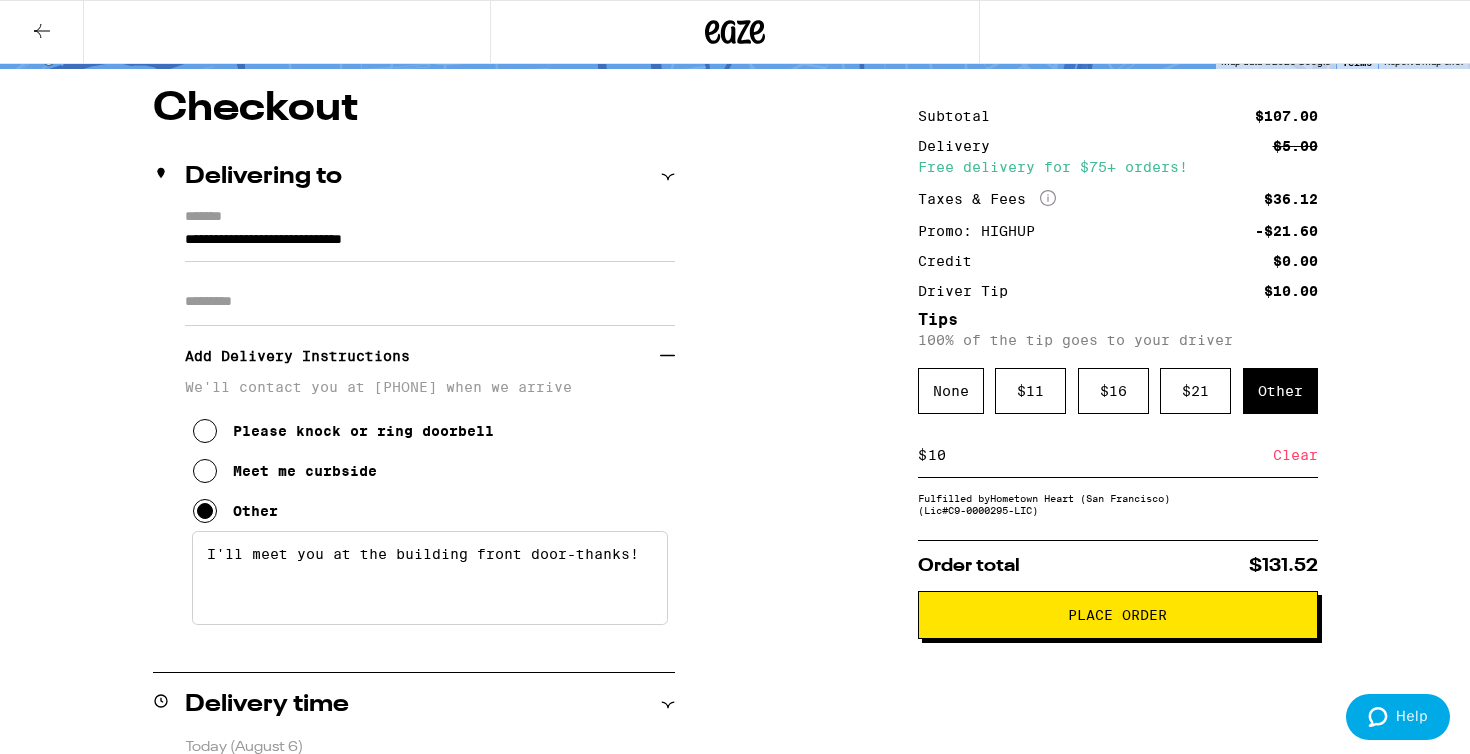 scroll, scrollTop: 148, scrollLeft: 0, axis: vertical 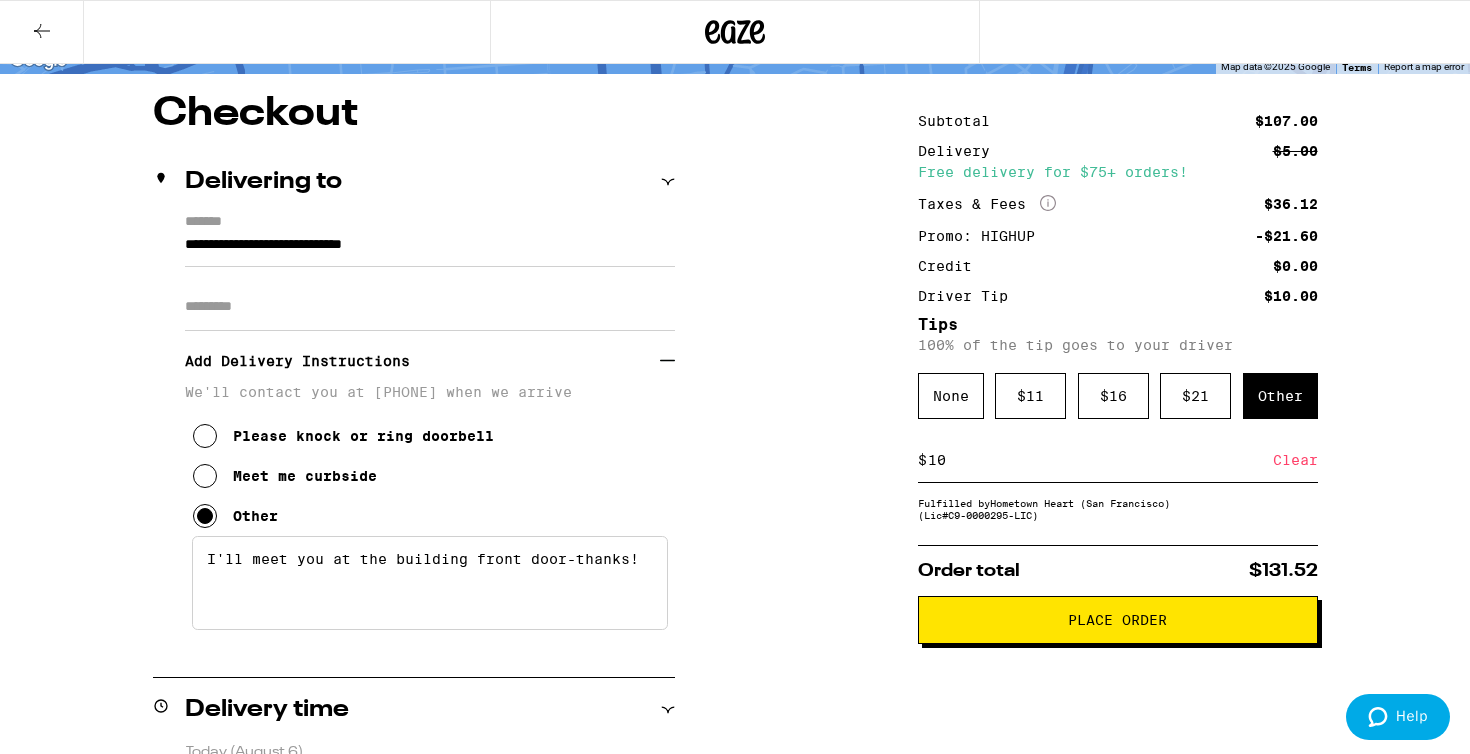 click on "Place Order" at bounding box center (1118, 620) 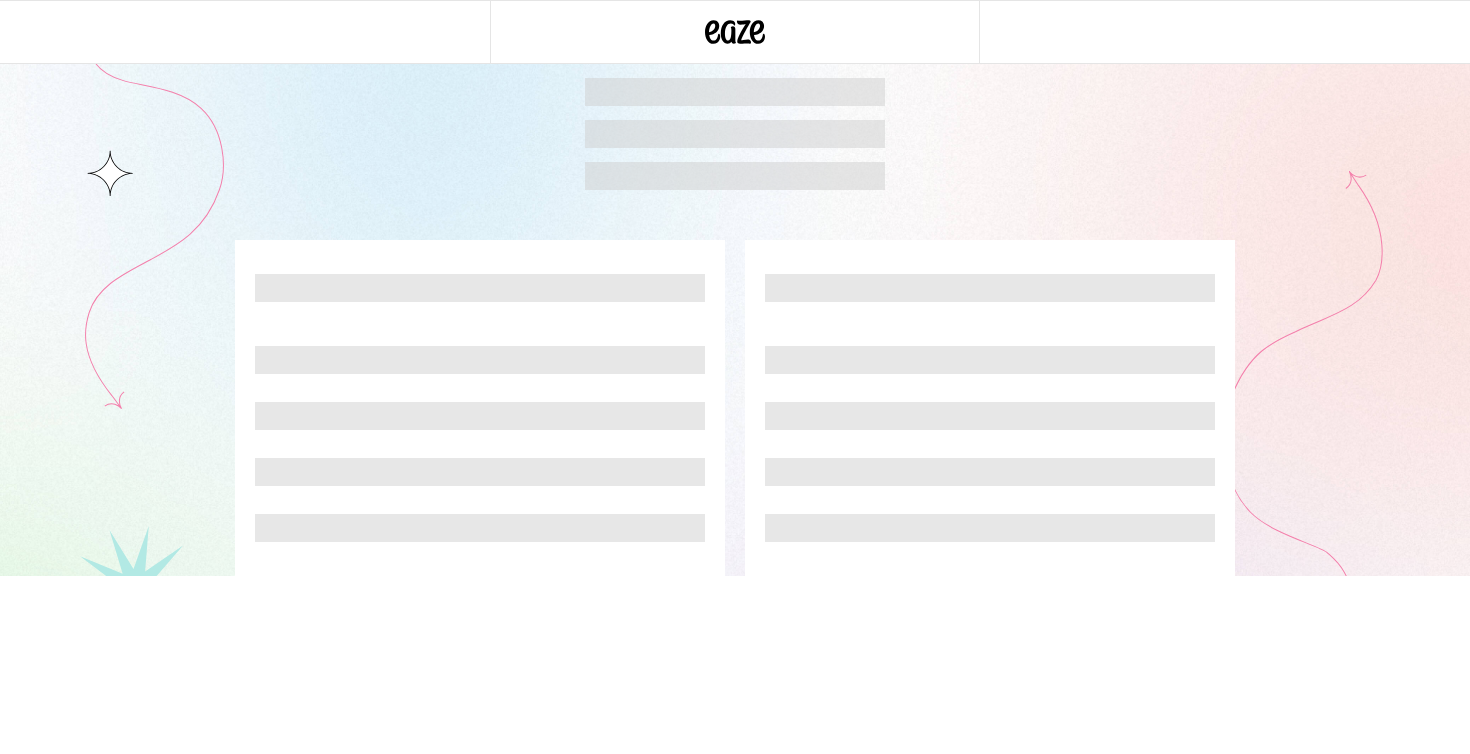 scroll, scrollTop: 0, scrollLeft: 0, axis: both 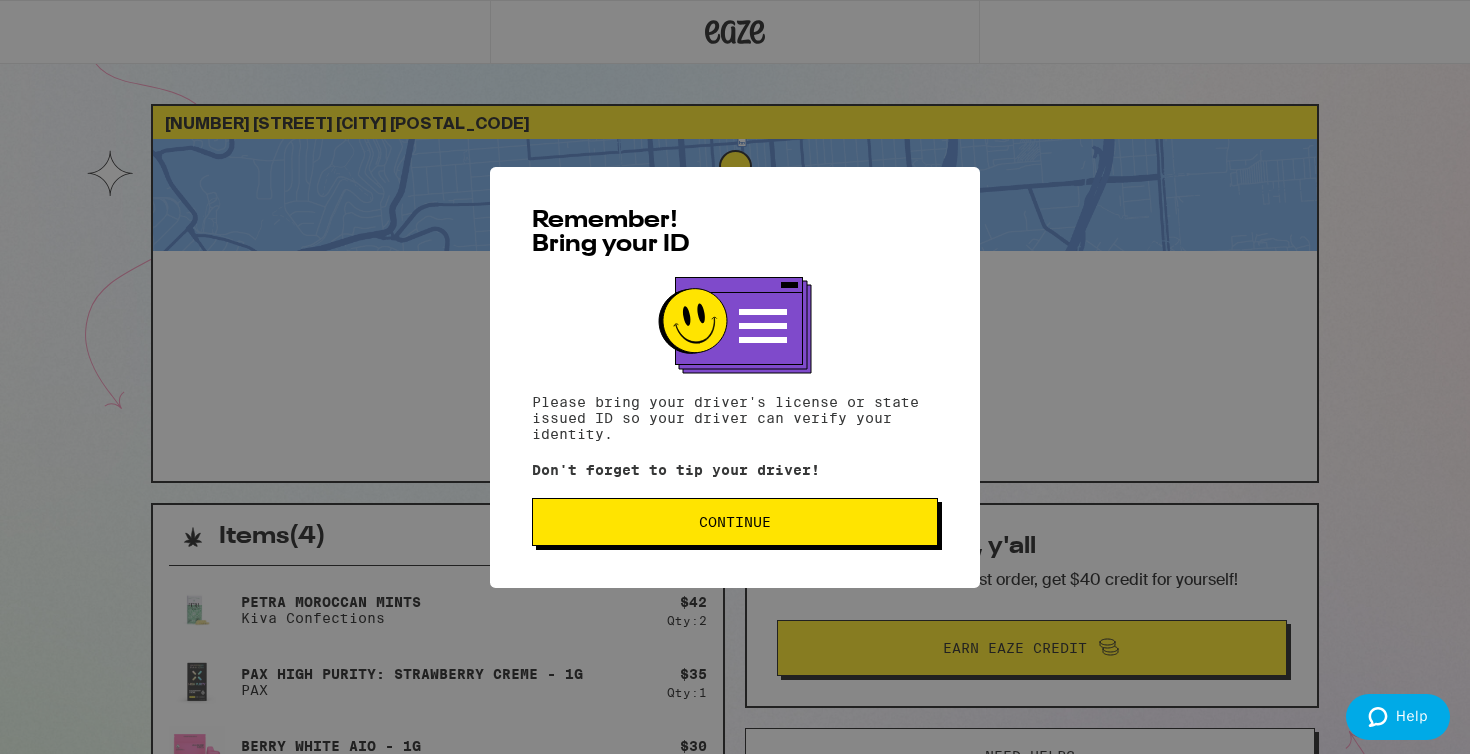 click on "Continue" at bounding box center [735, 522] 